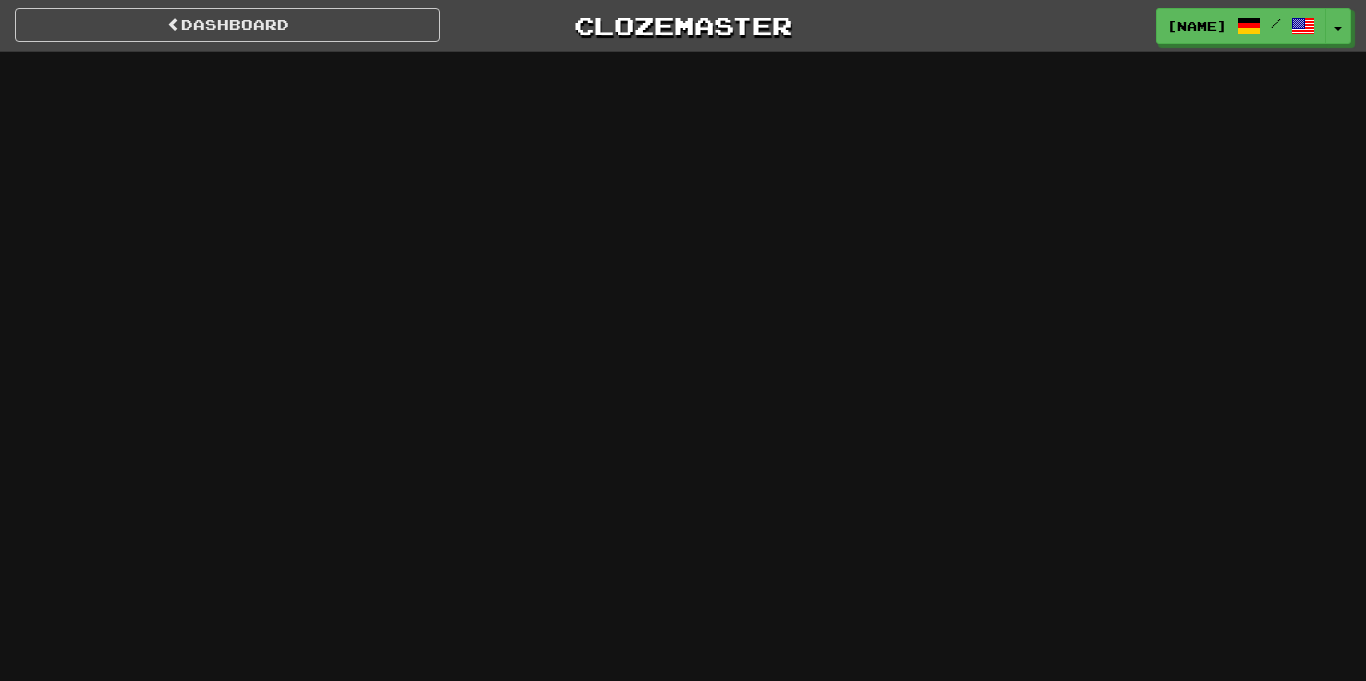 scroll, scrollTop: 0, scrollLeft: 0, axis: both 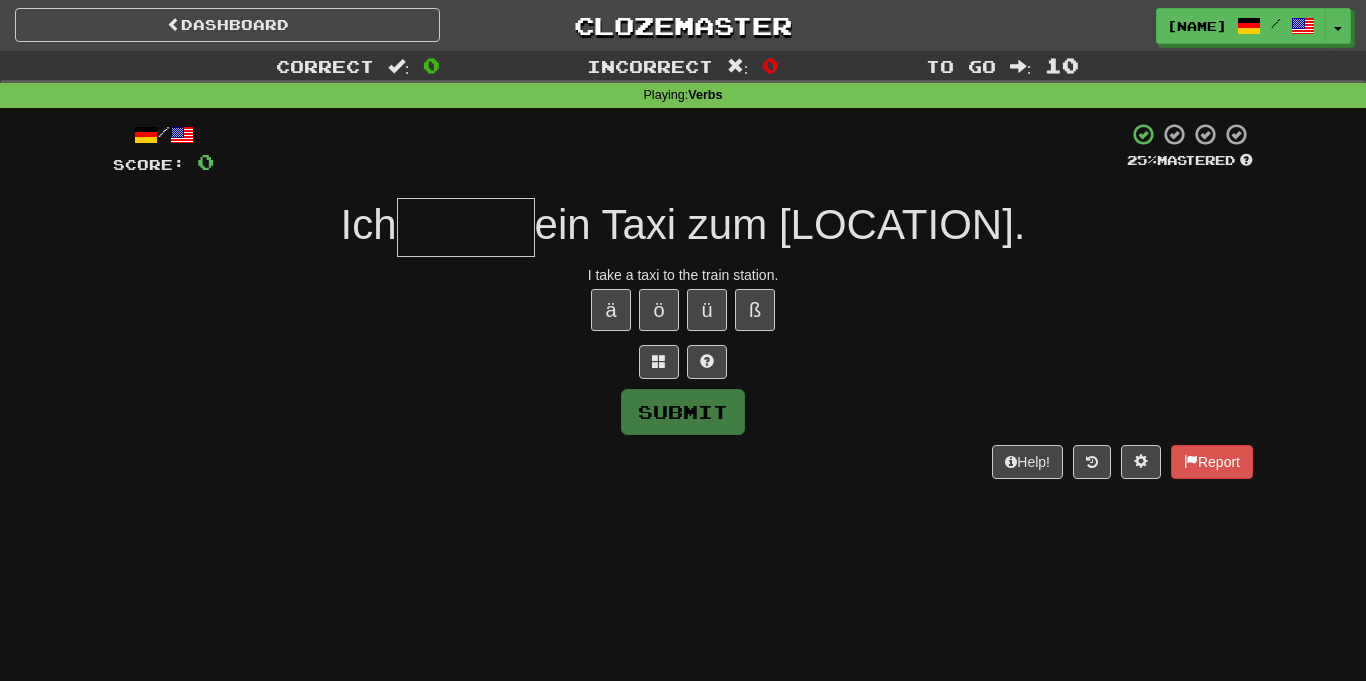 click at bounding box center (466, 227) 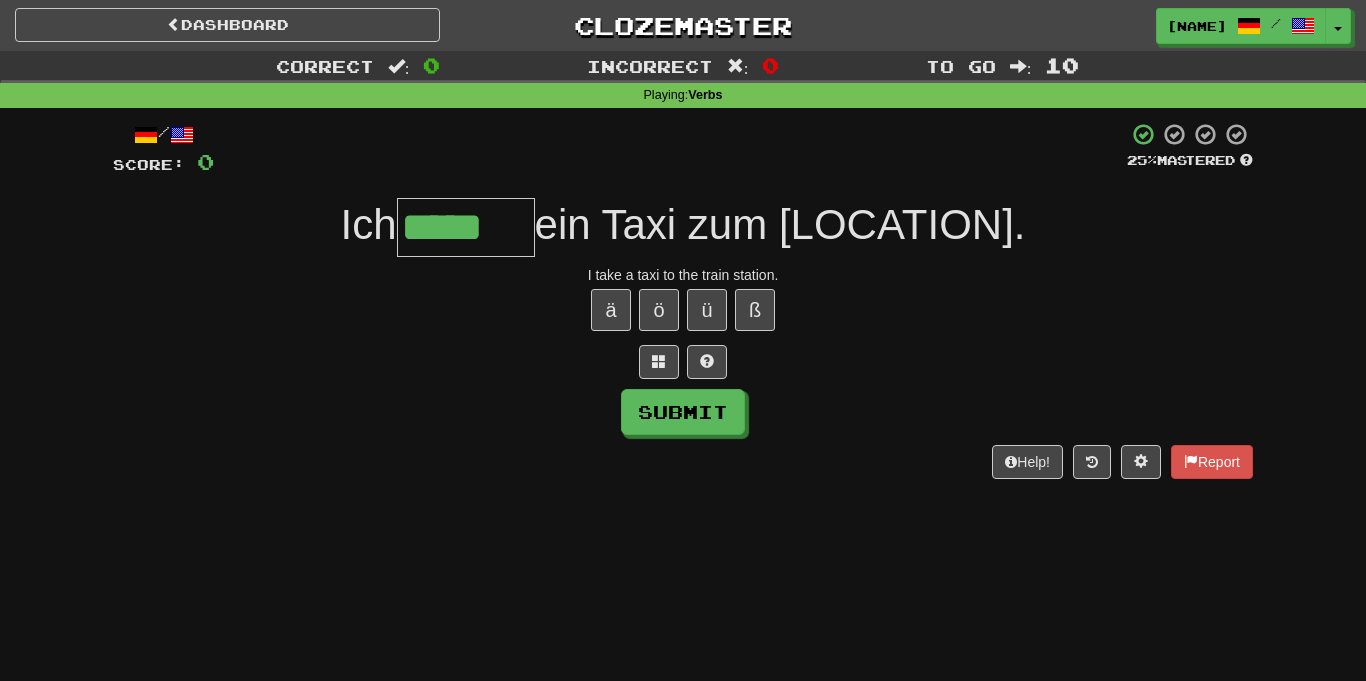 type on "*****" 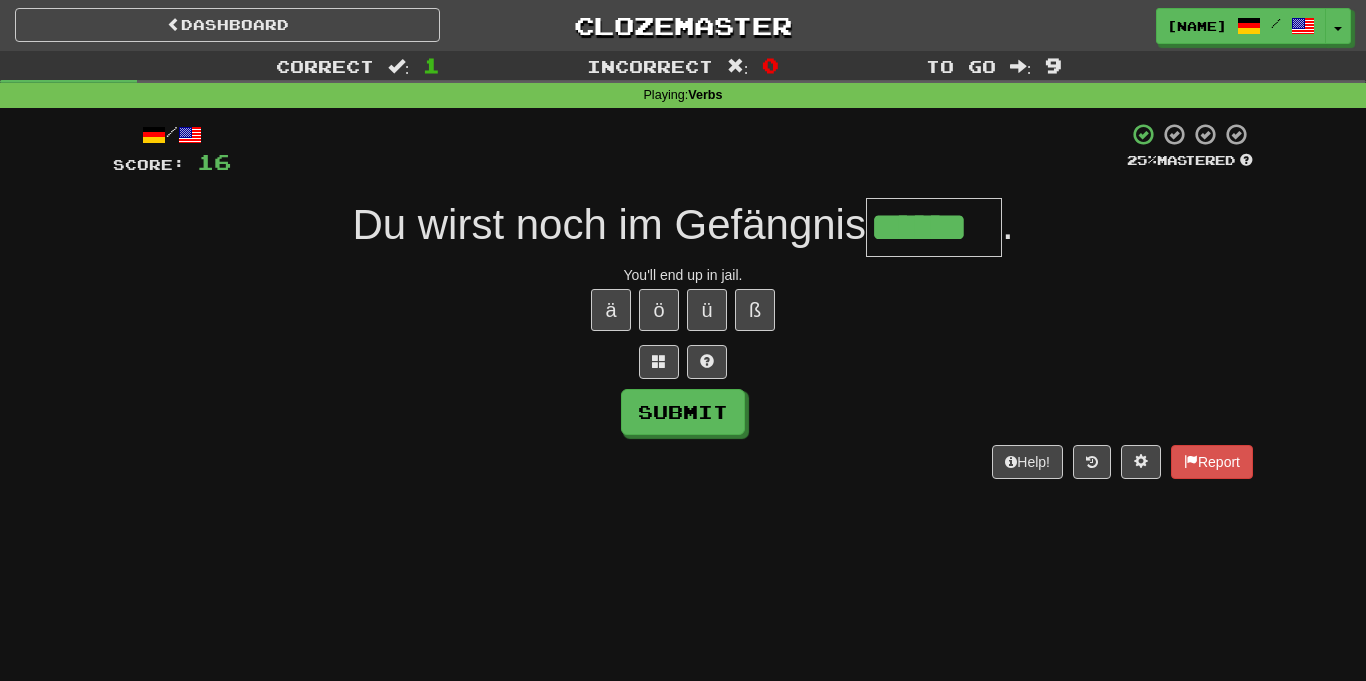 type on "******" 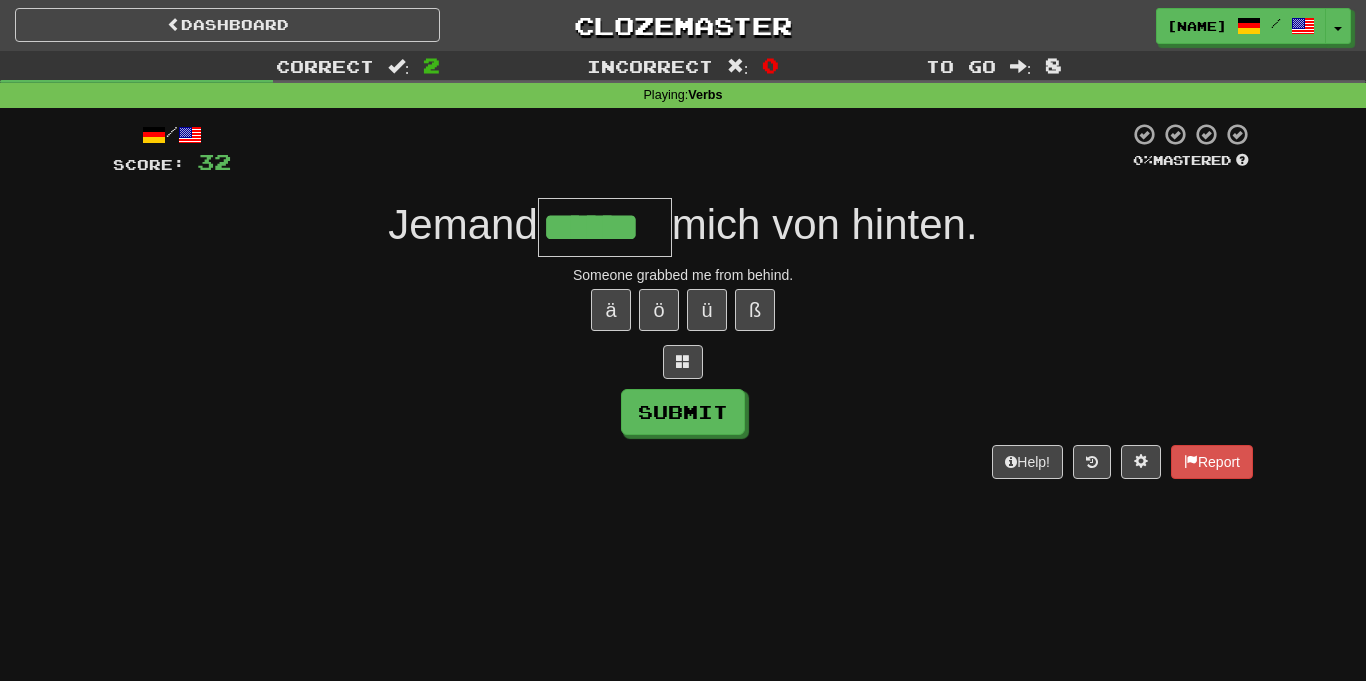 type on "******" 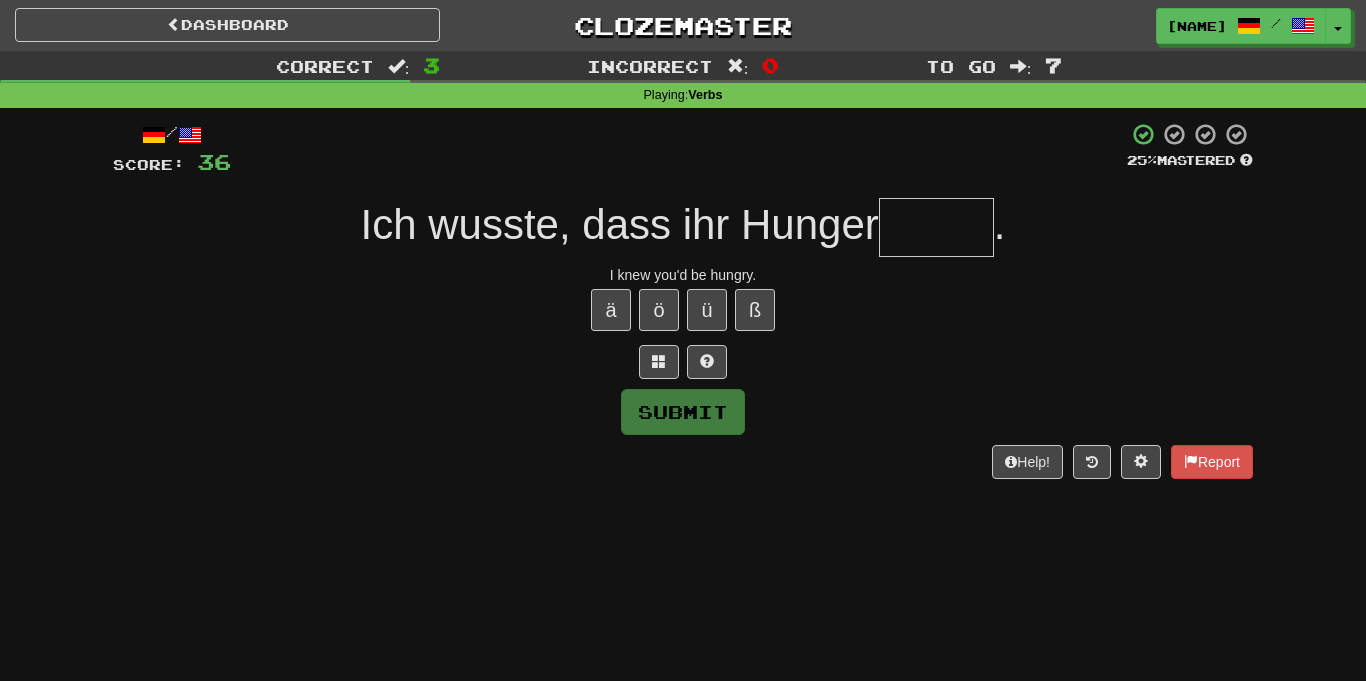 type on "*" 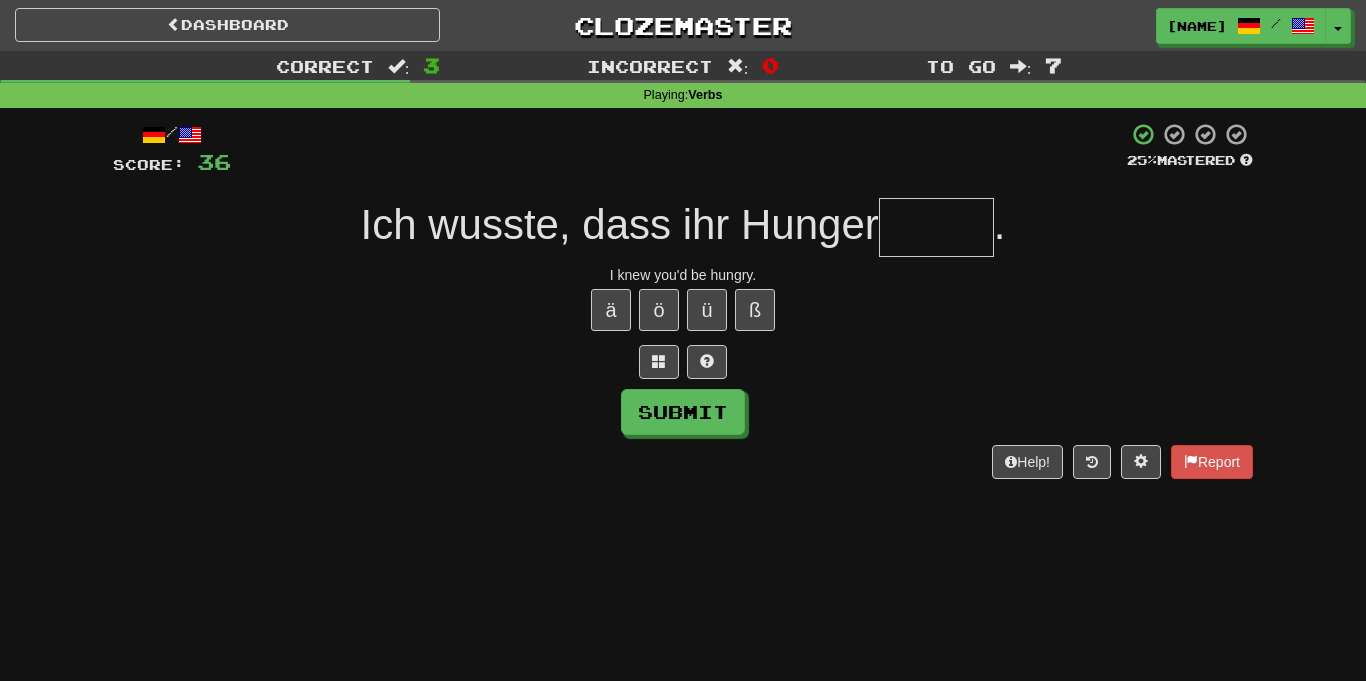 type on "*" 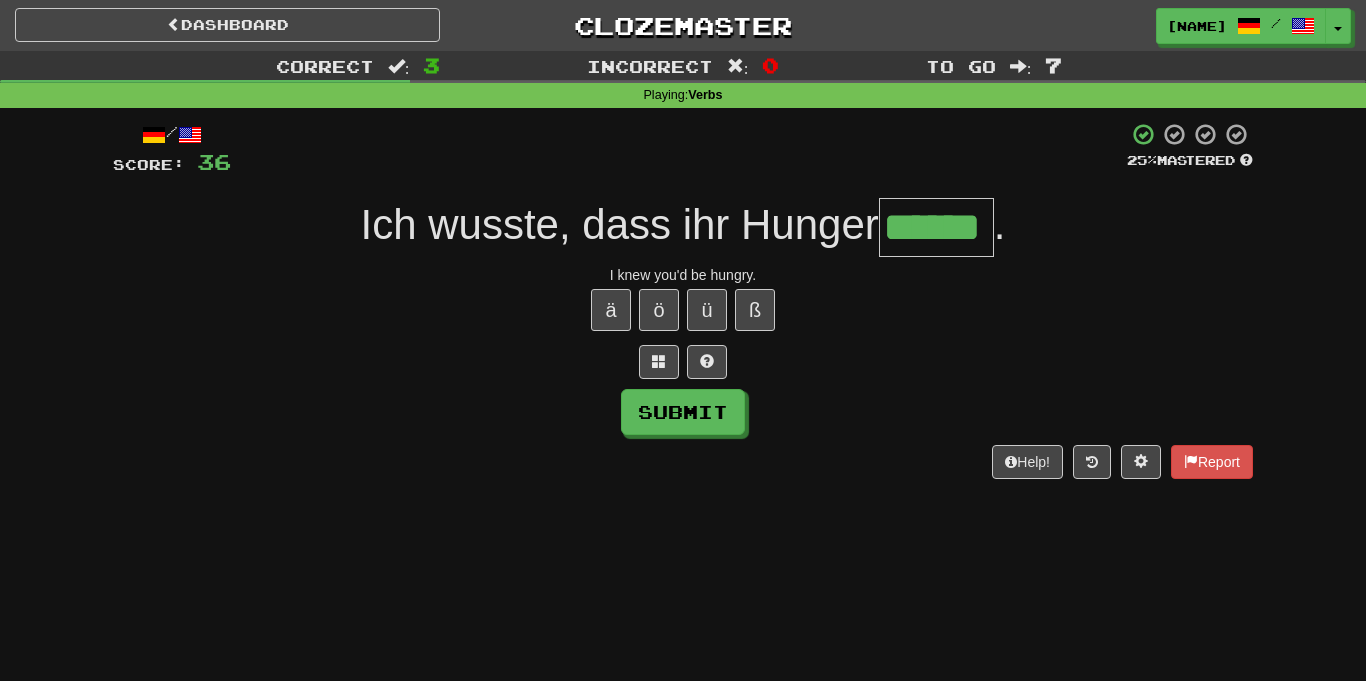 type on "******" 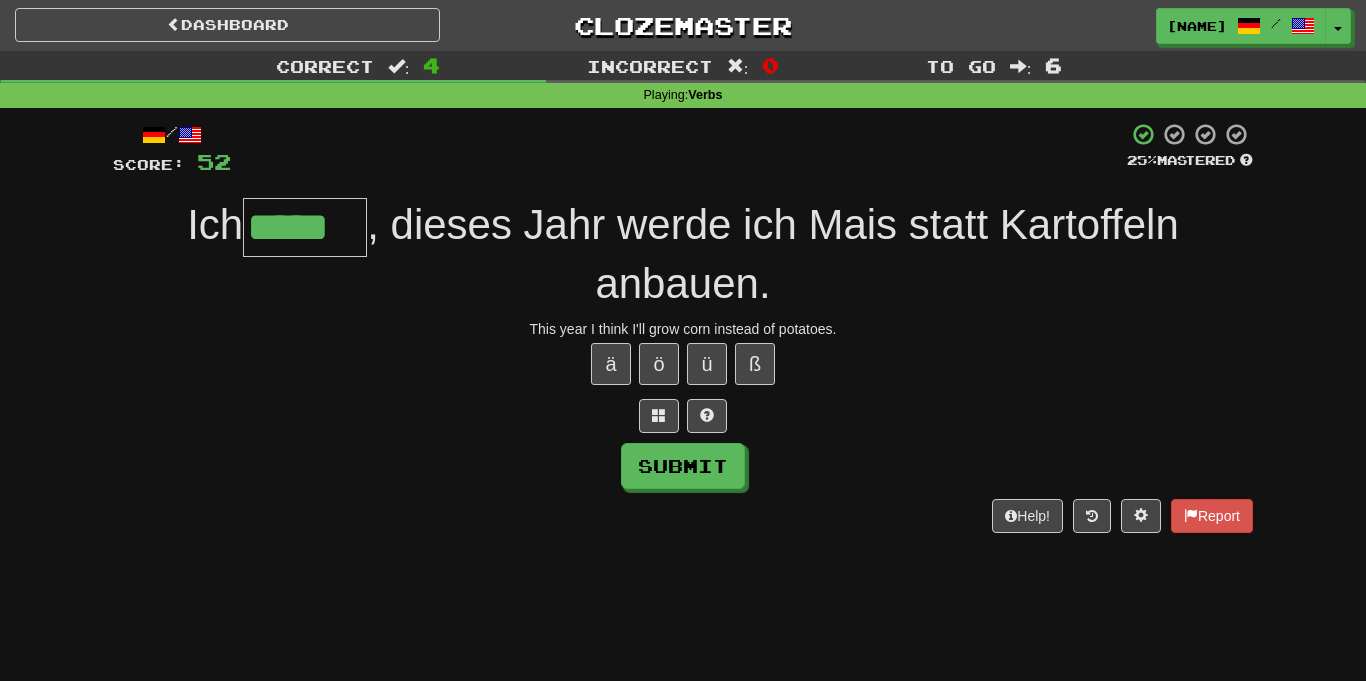 type on "*****" 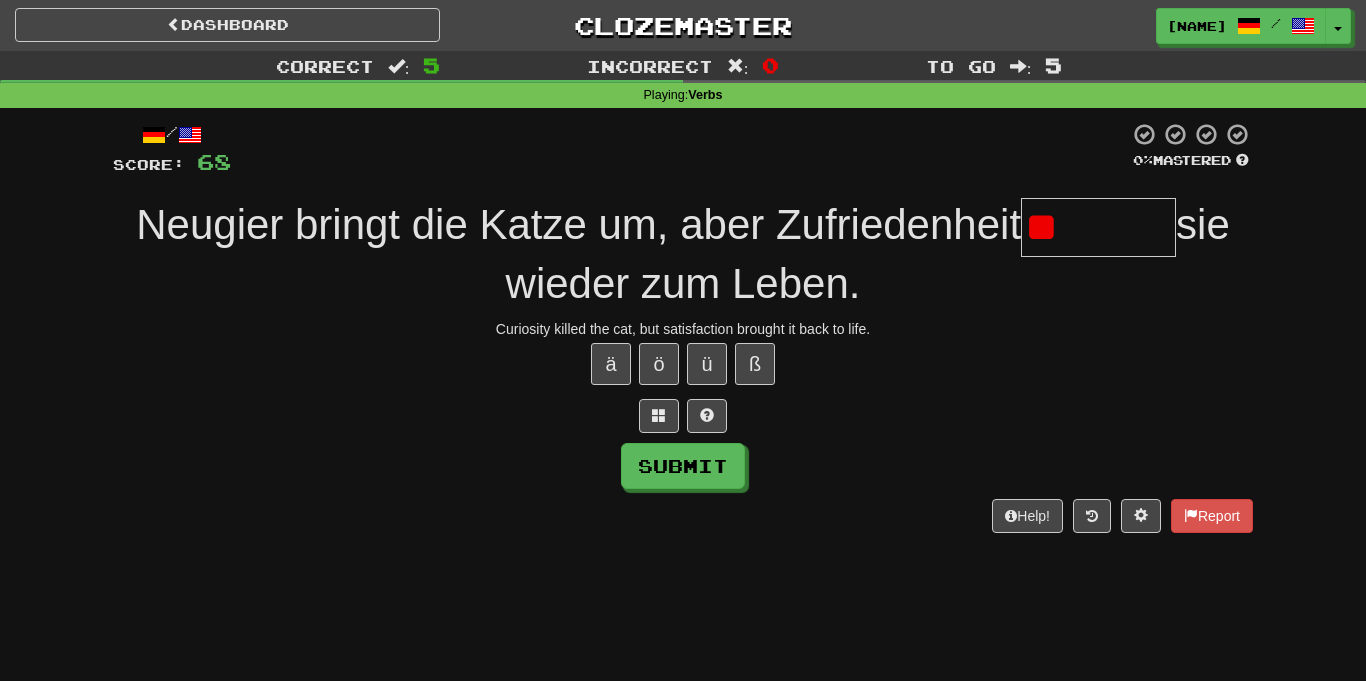type on "*" 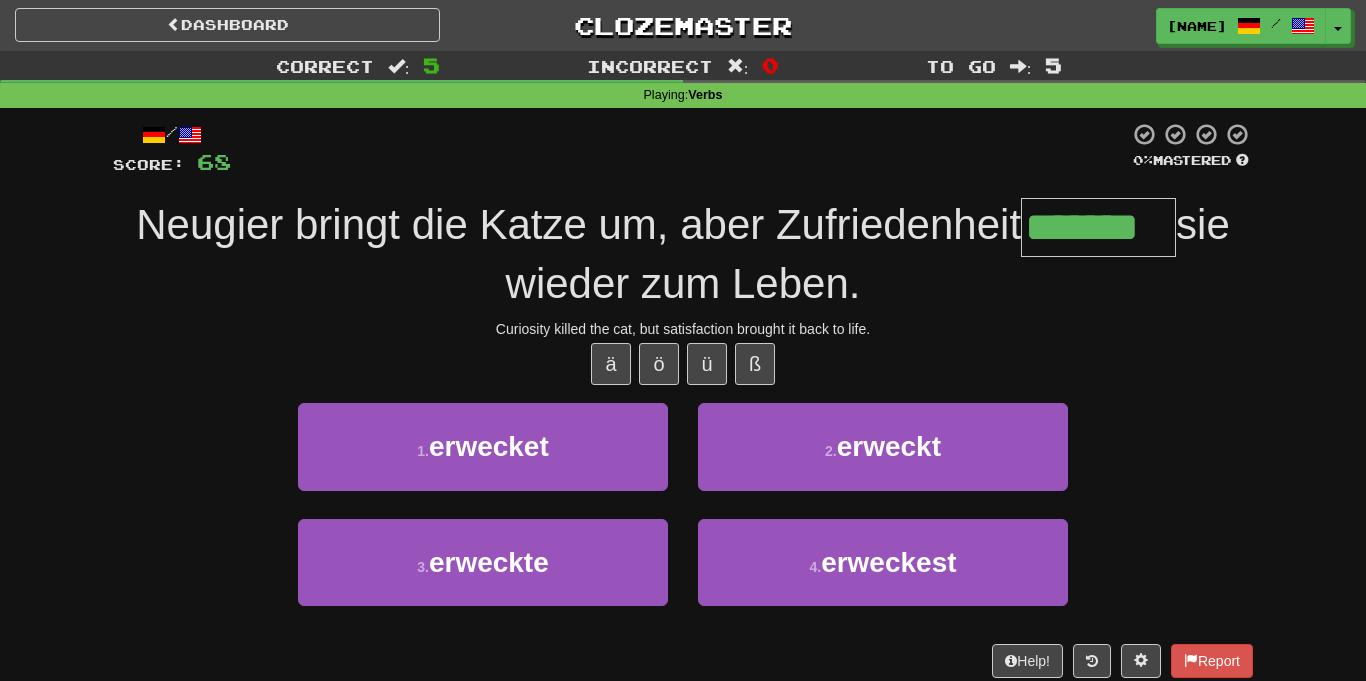 type on "*******" 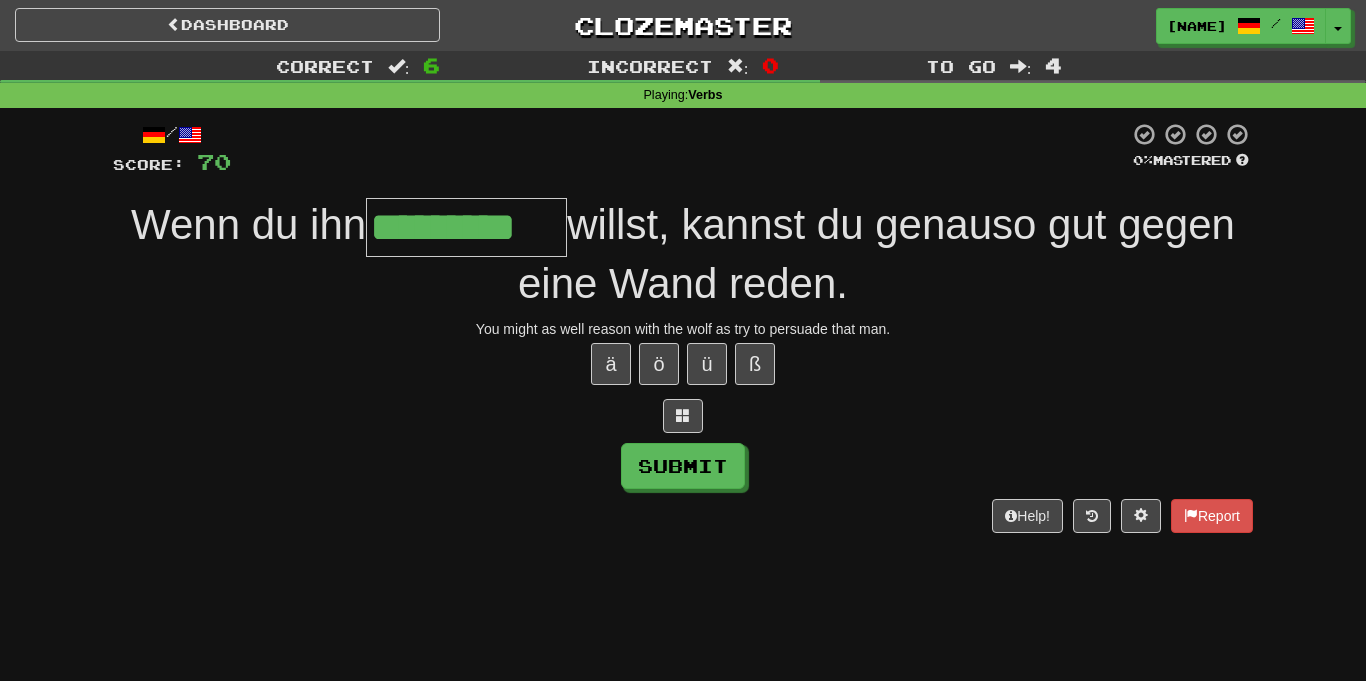 type on "*********" 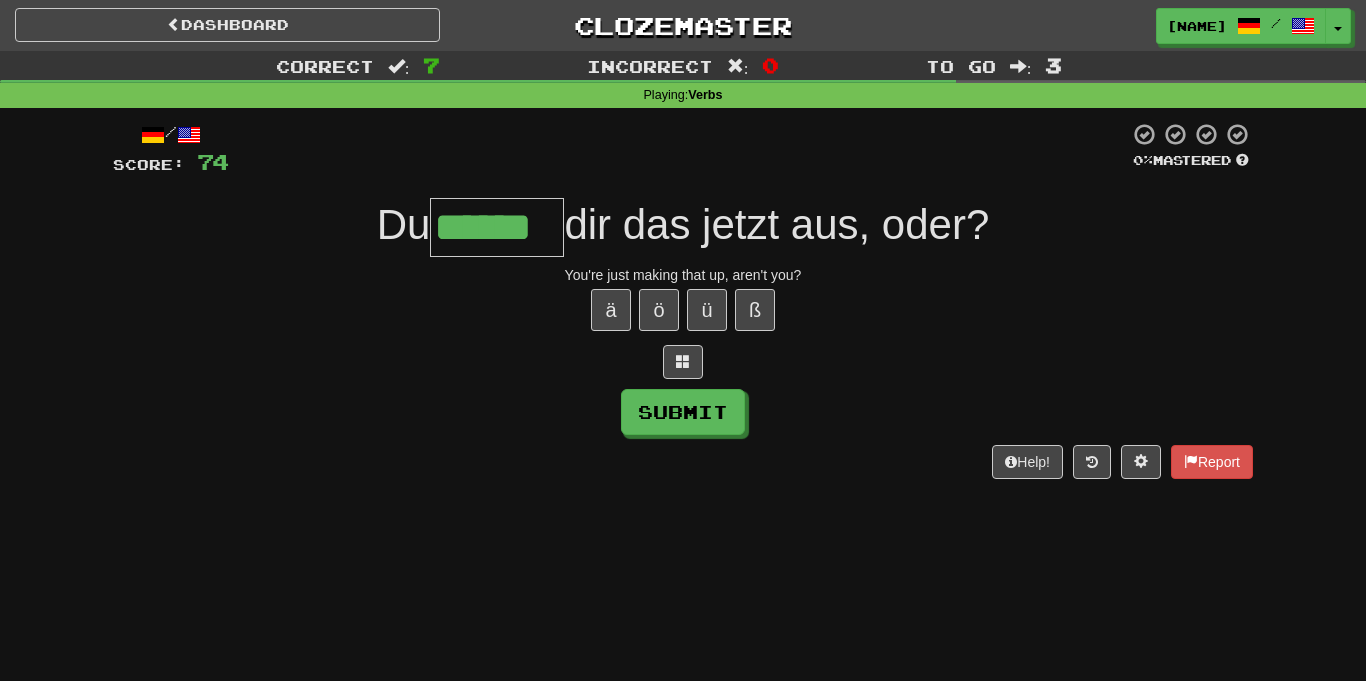 type on "******" 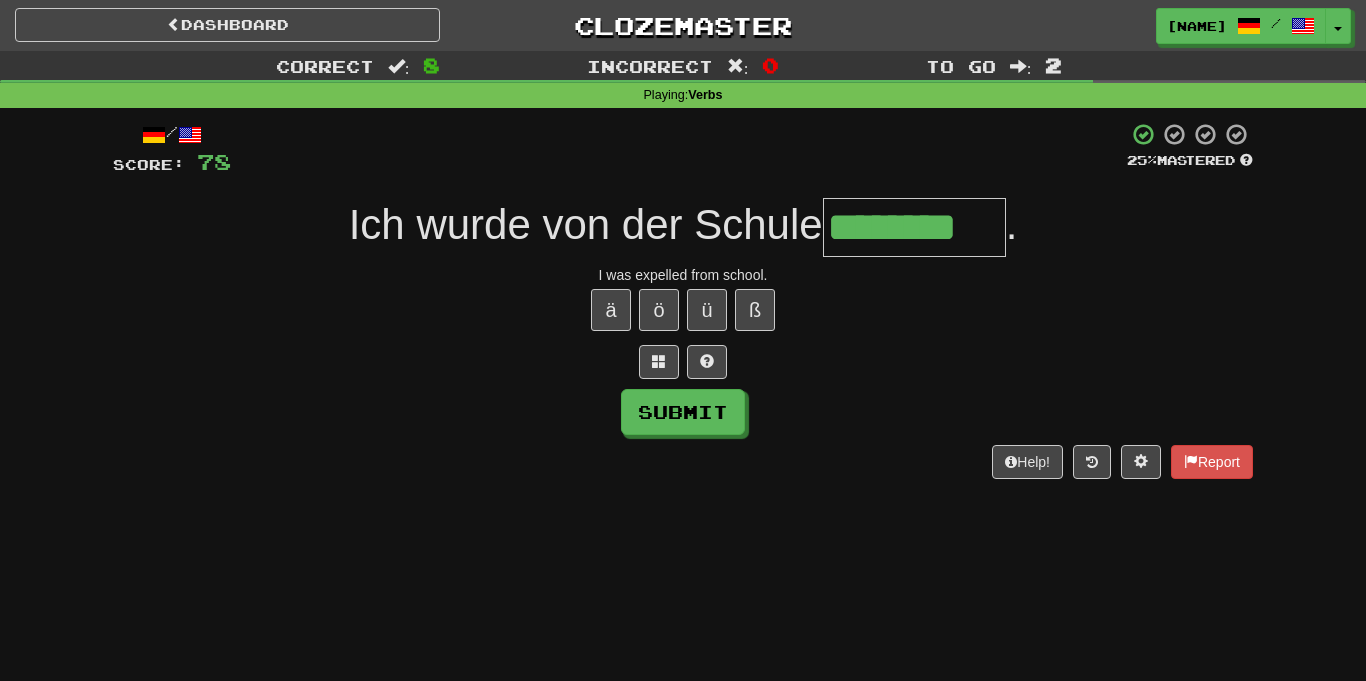 type on "********" 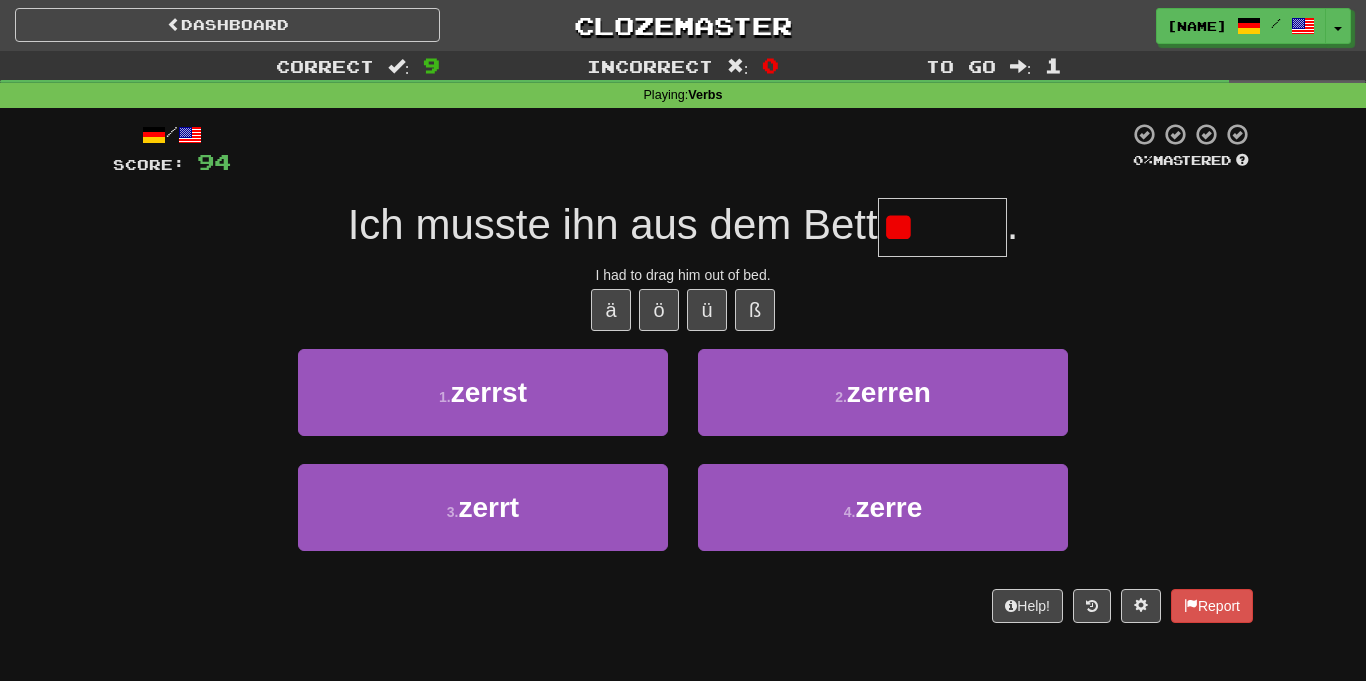type on "*" 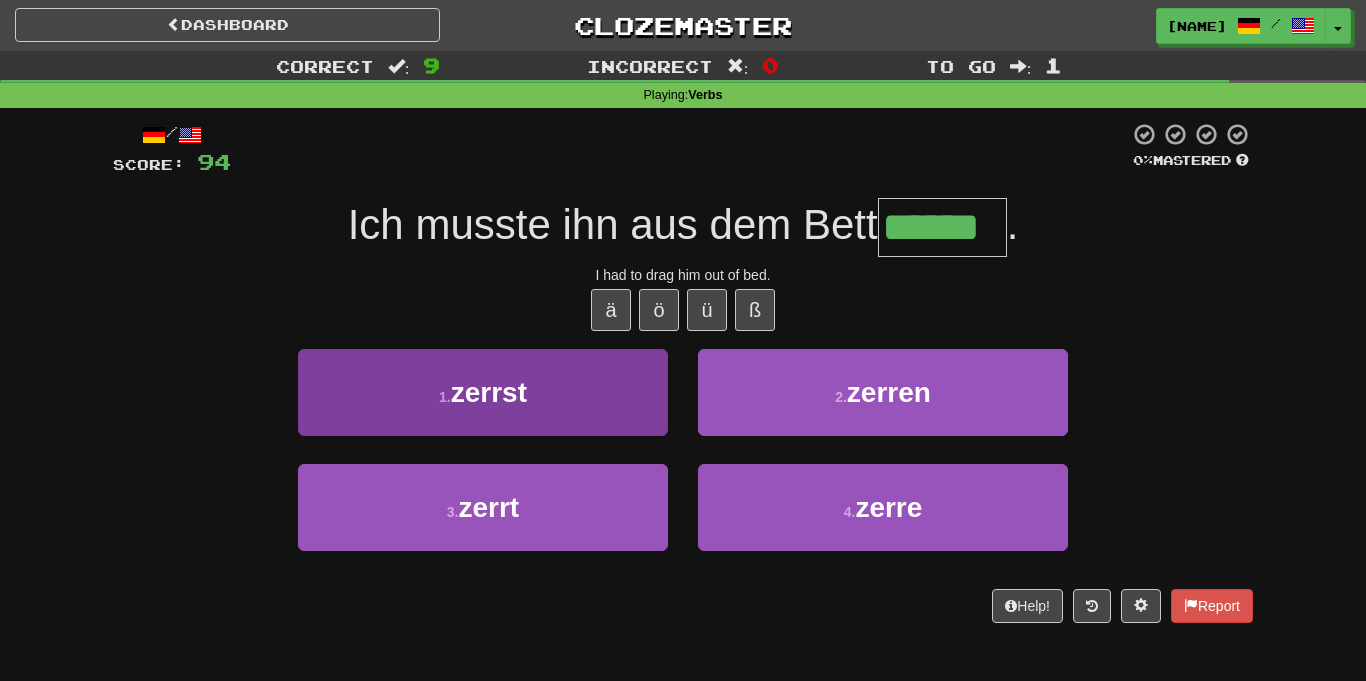 type on "******" 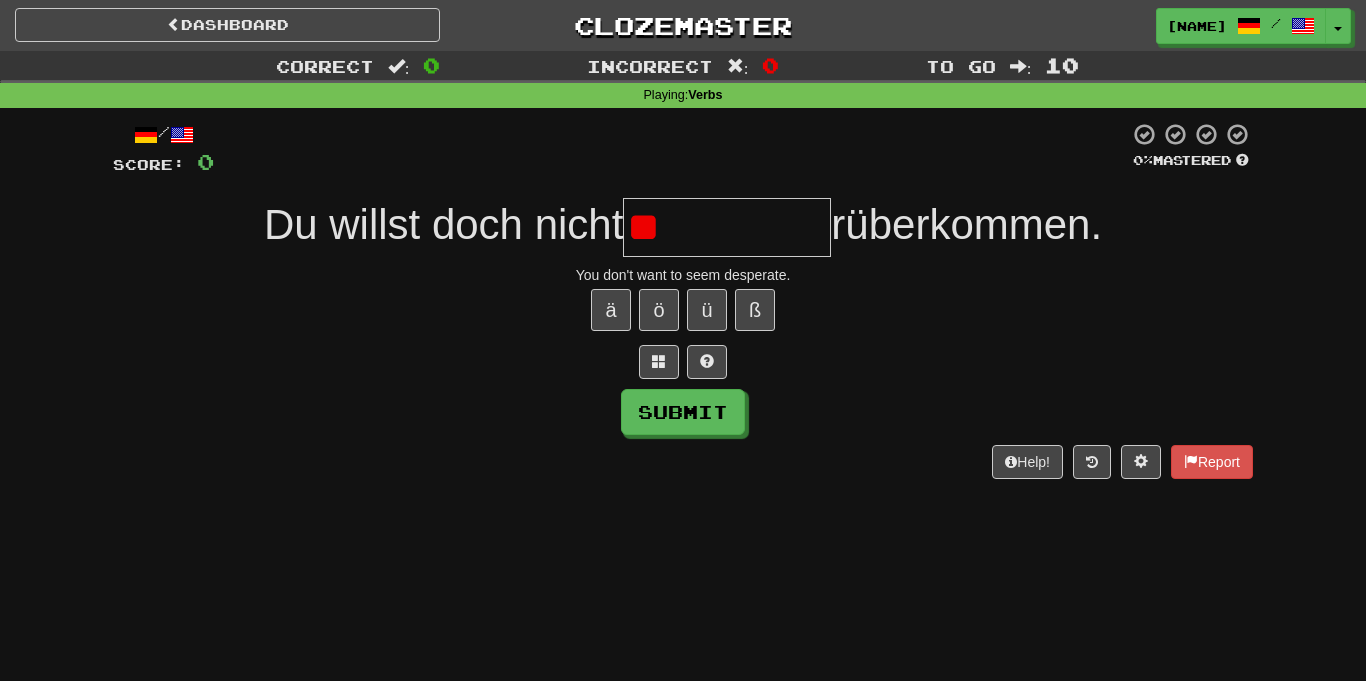 type on "*" 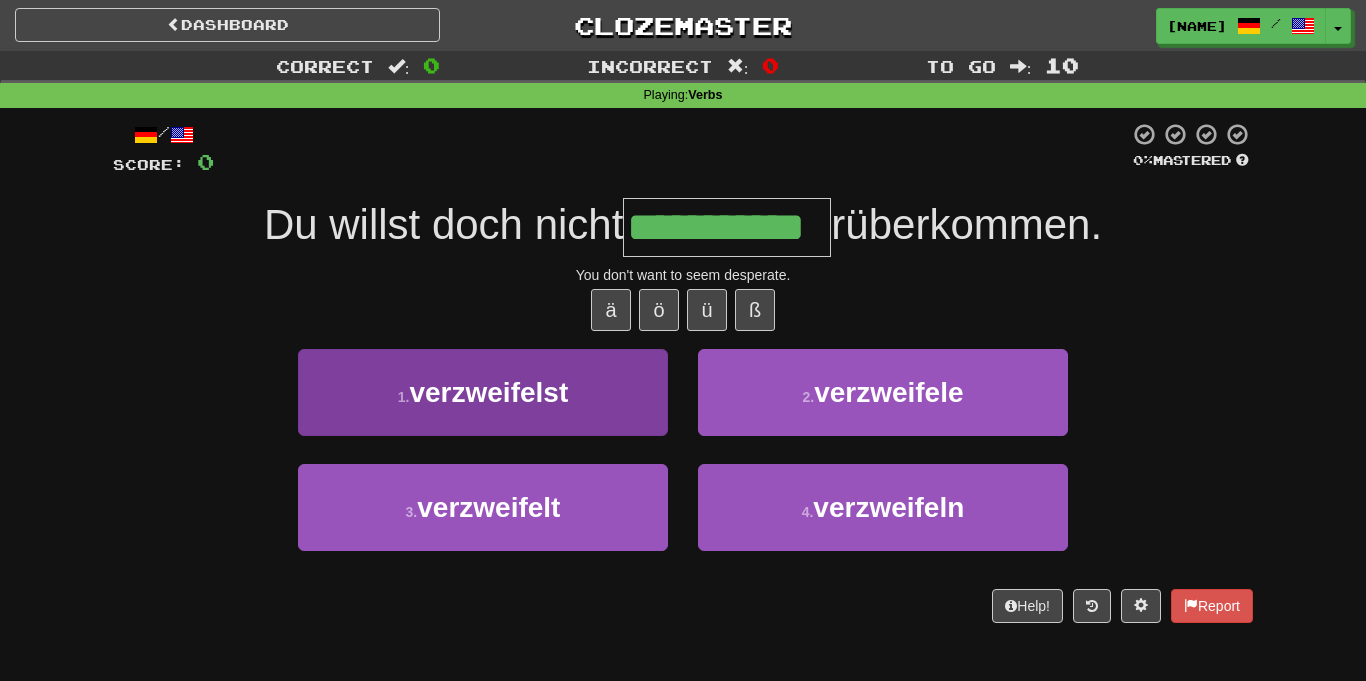 type on "**********" 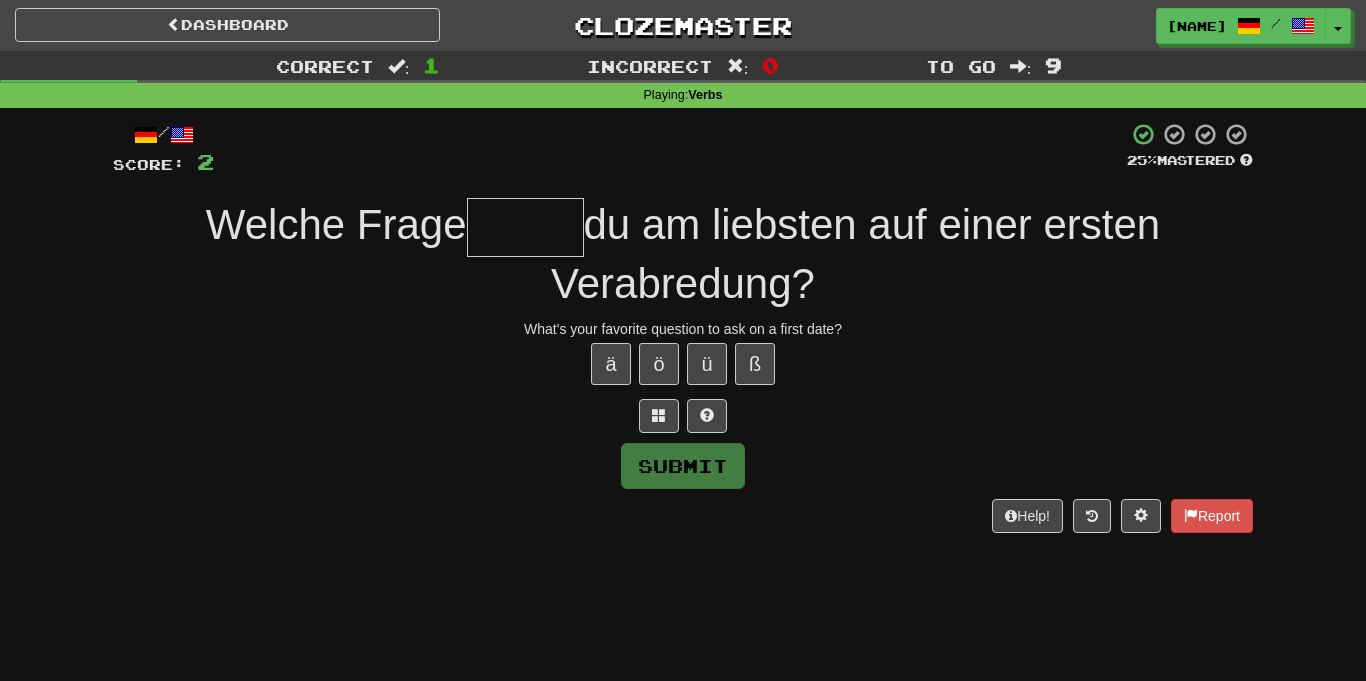 type on "*" 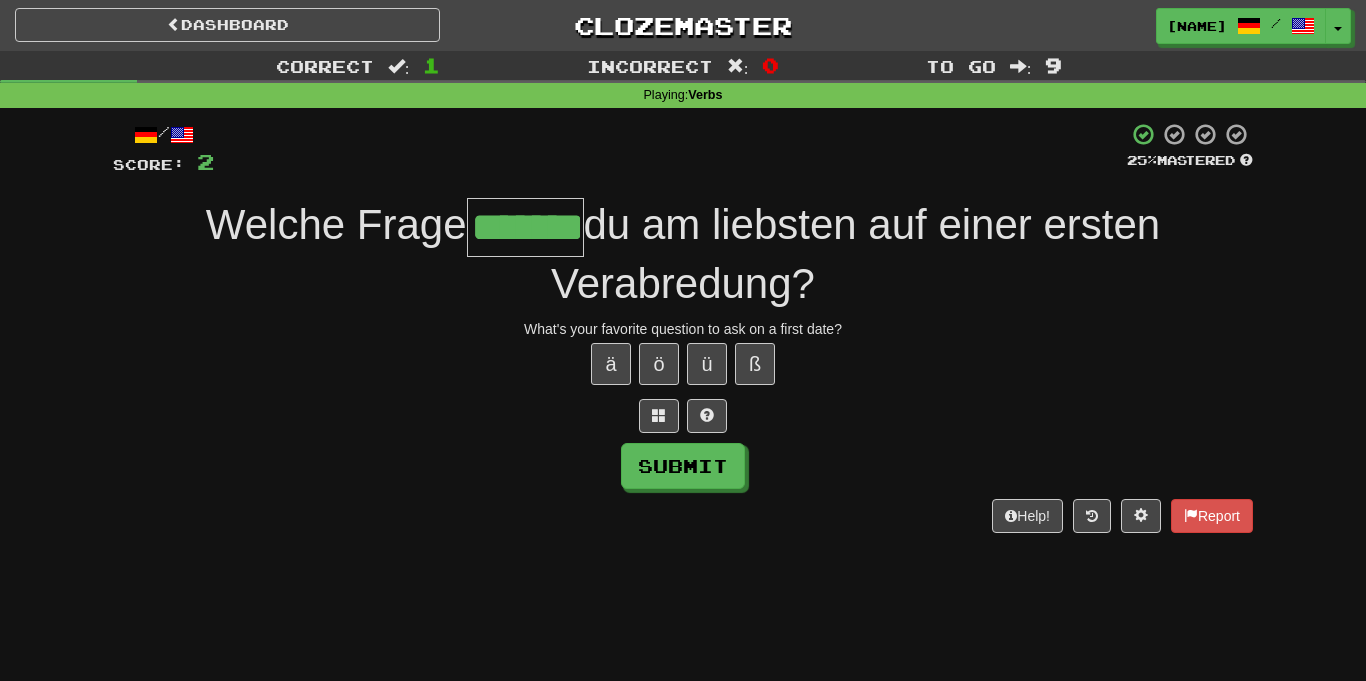 type on "*******" 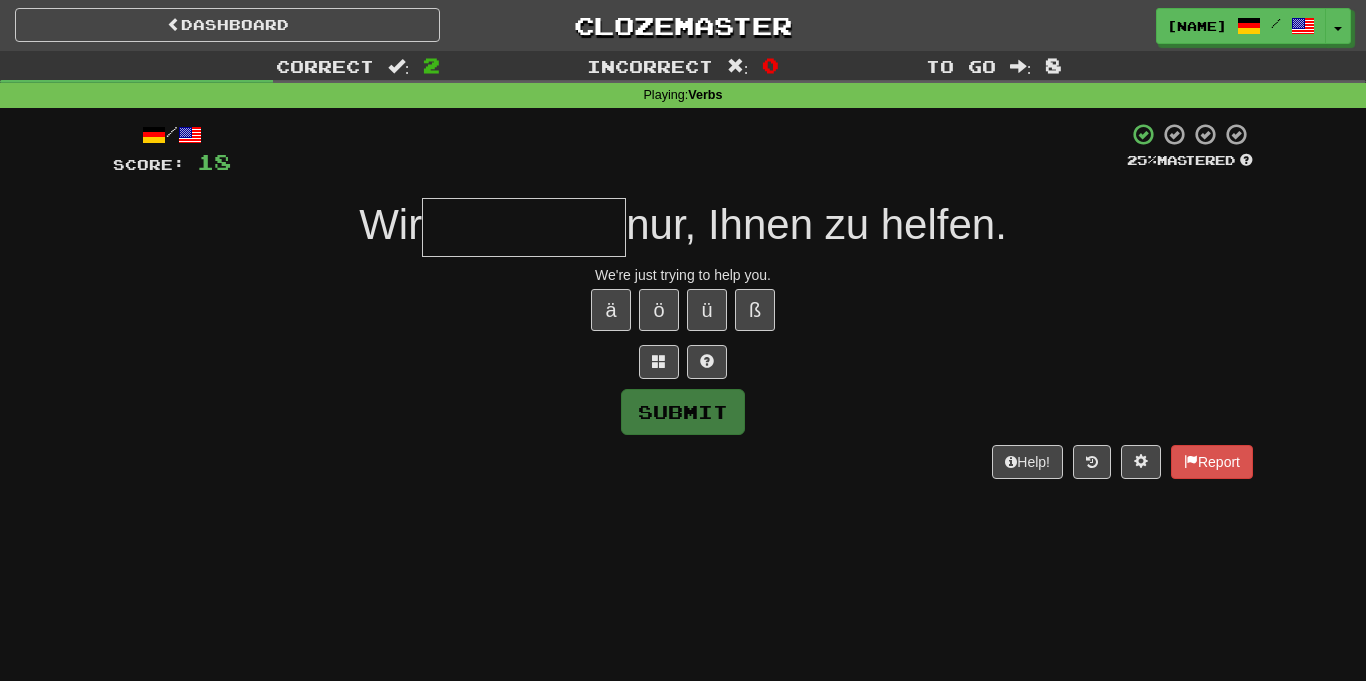 type on "*" 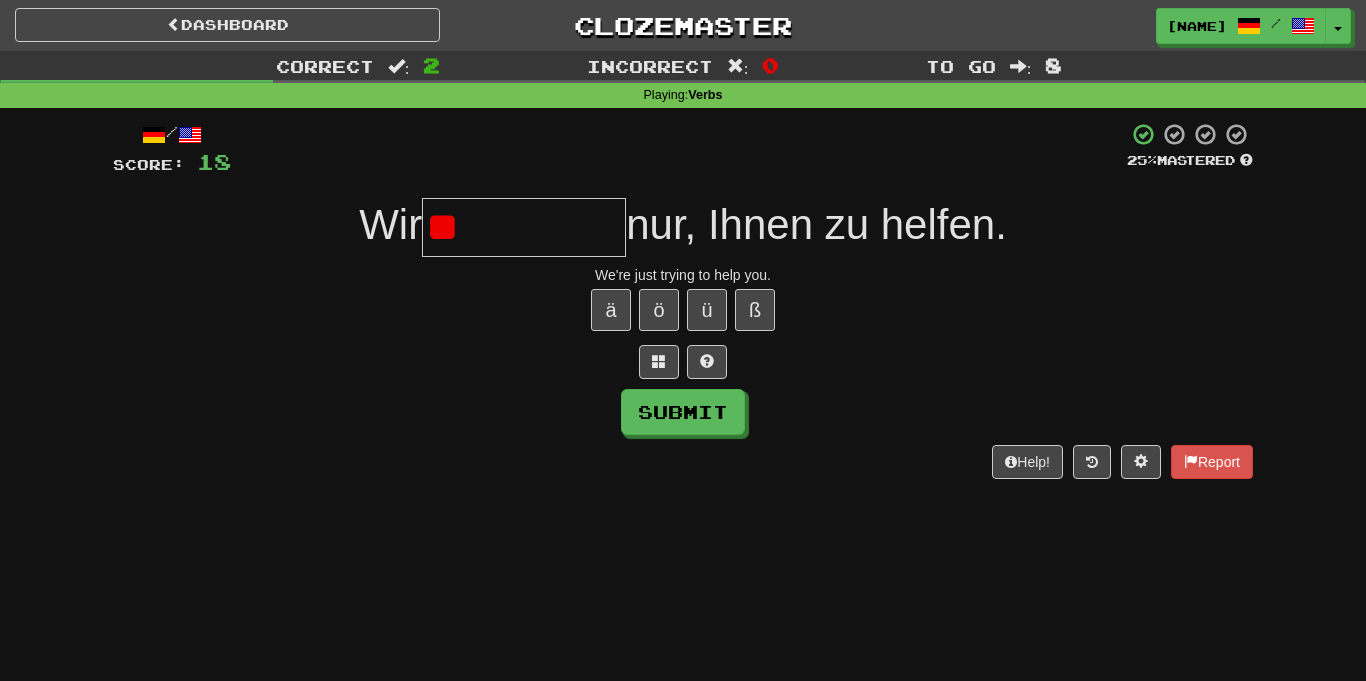 type on "*" 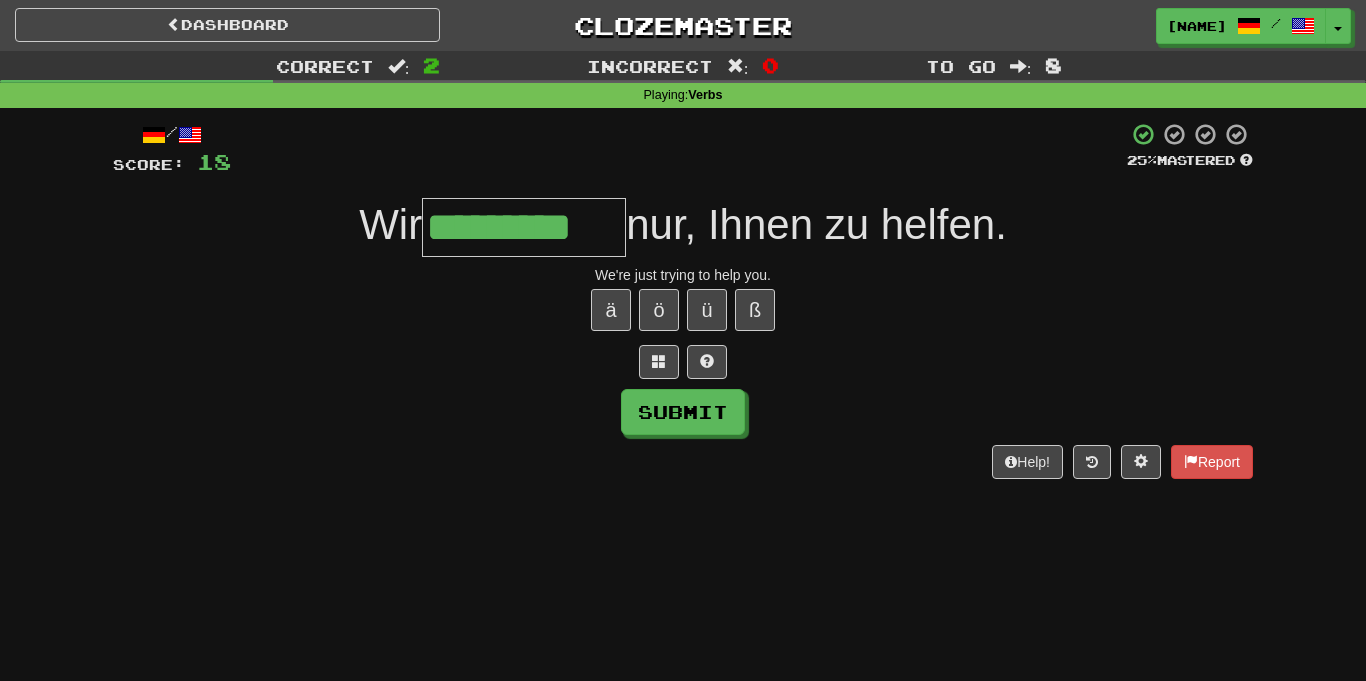 type on "*********" 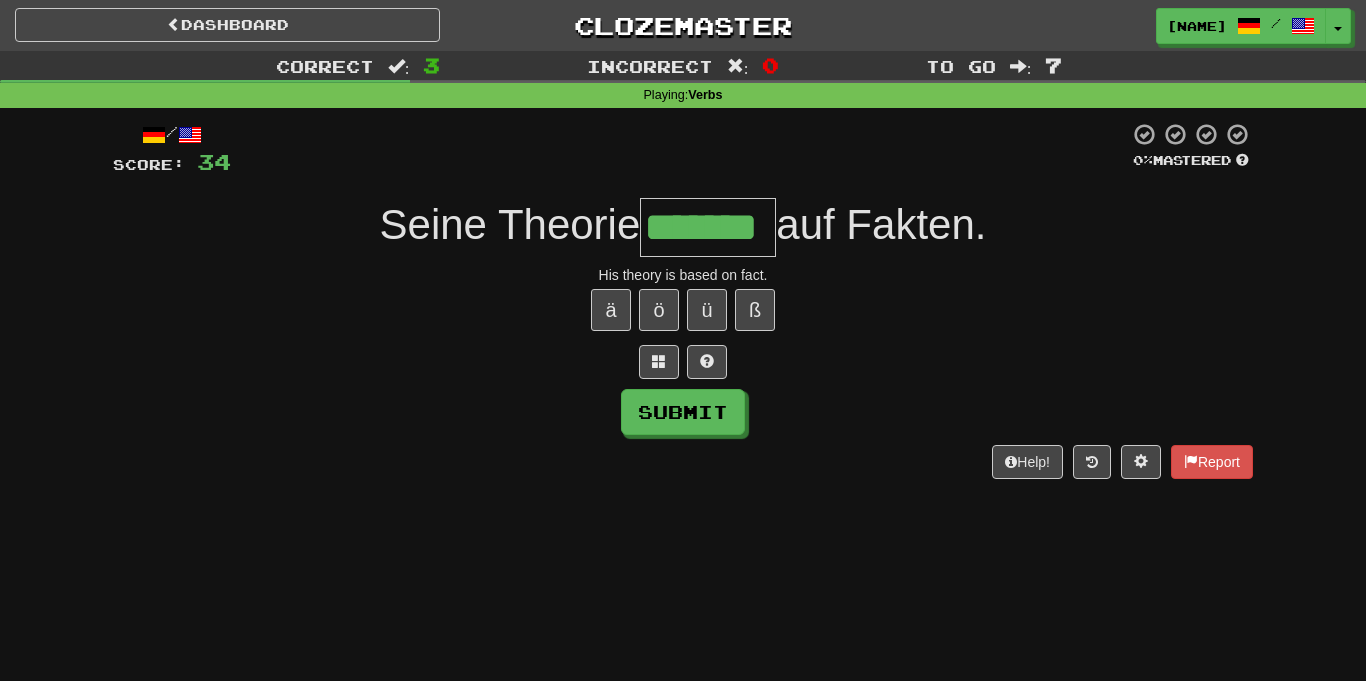 type on "*******" 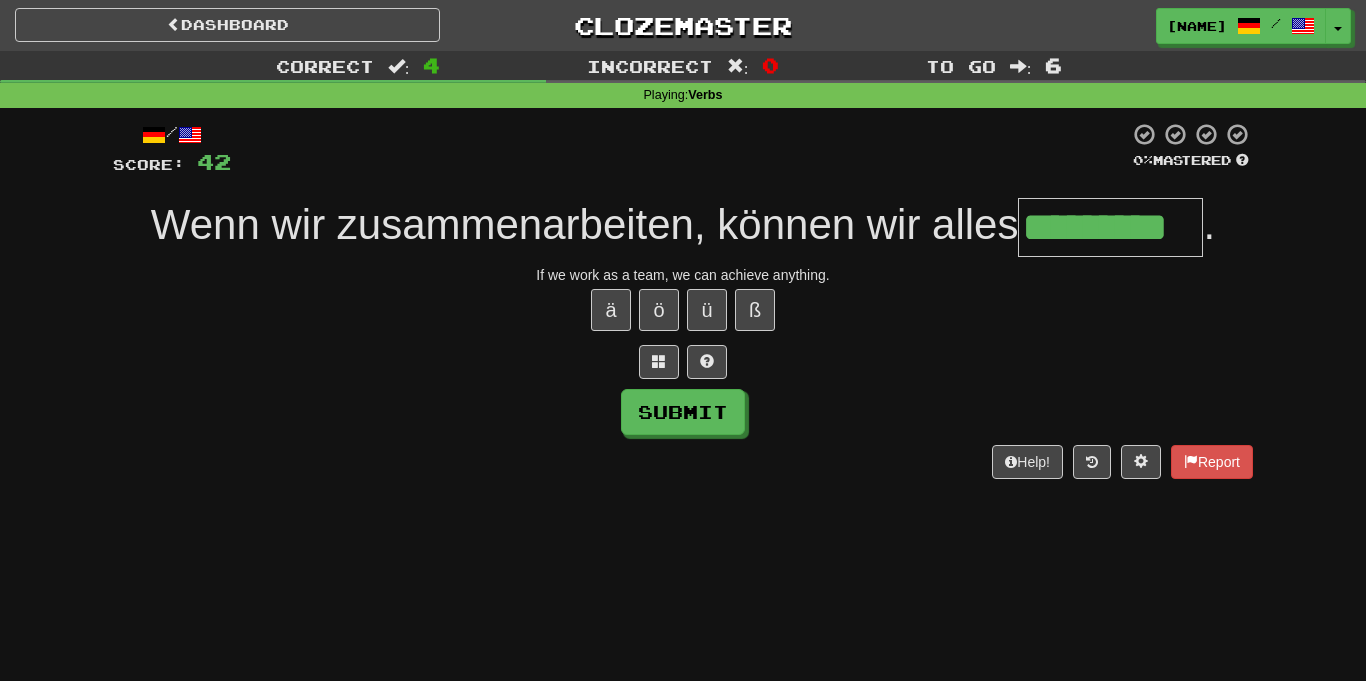 type on "*********" 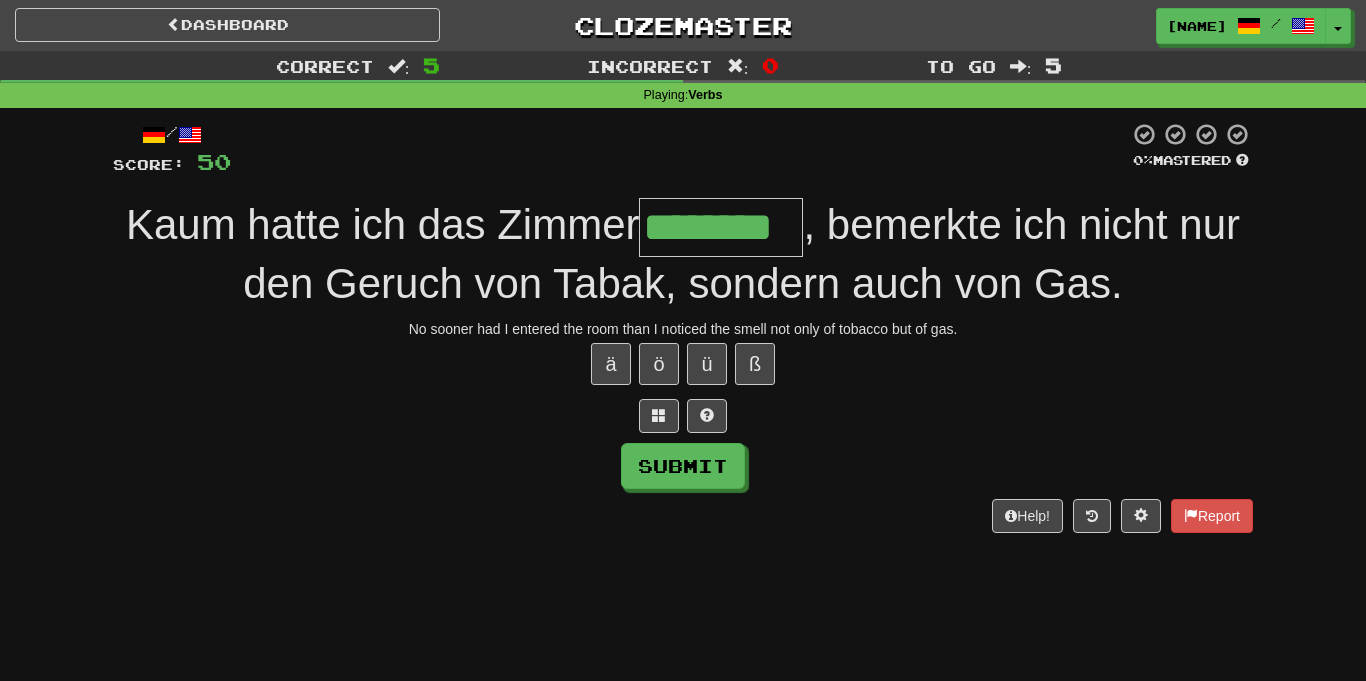 type on "********" 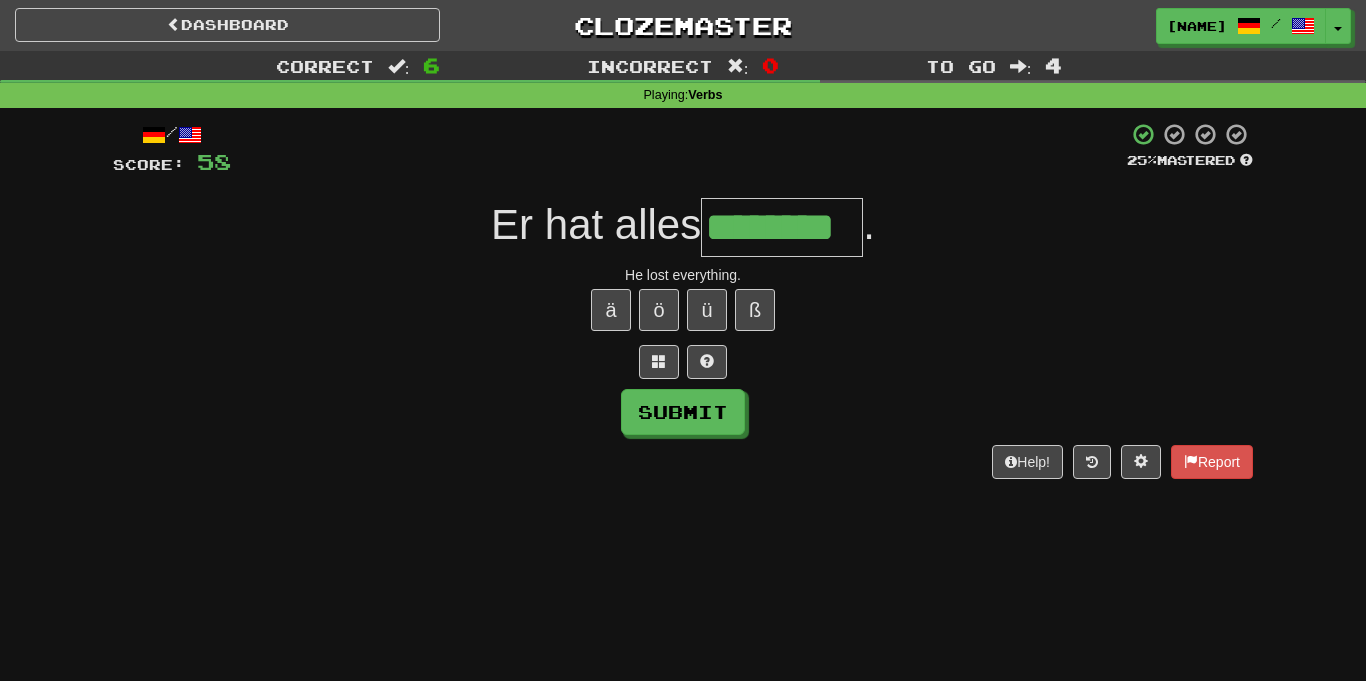 type on "********" 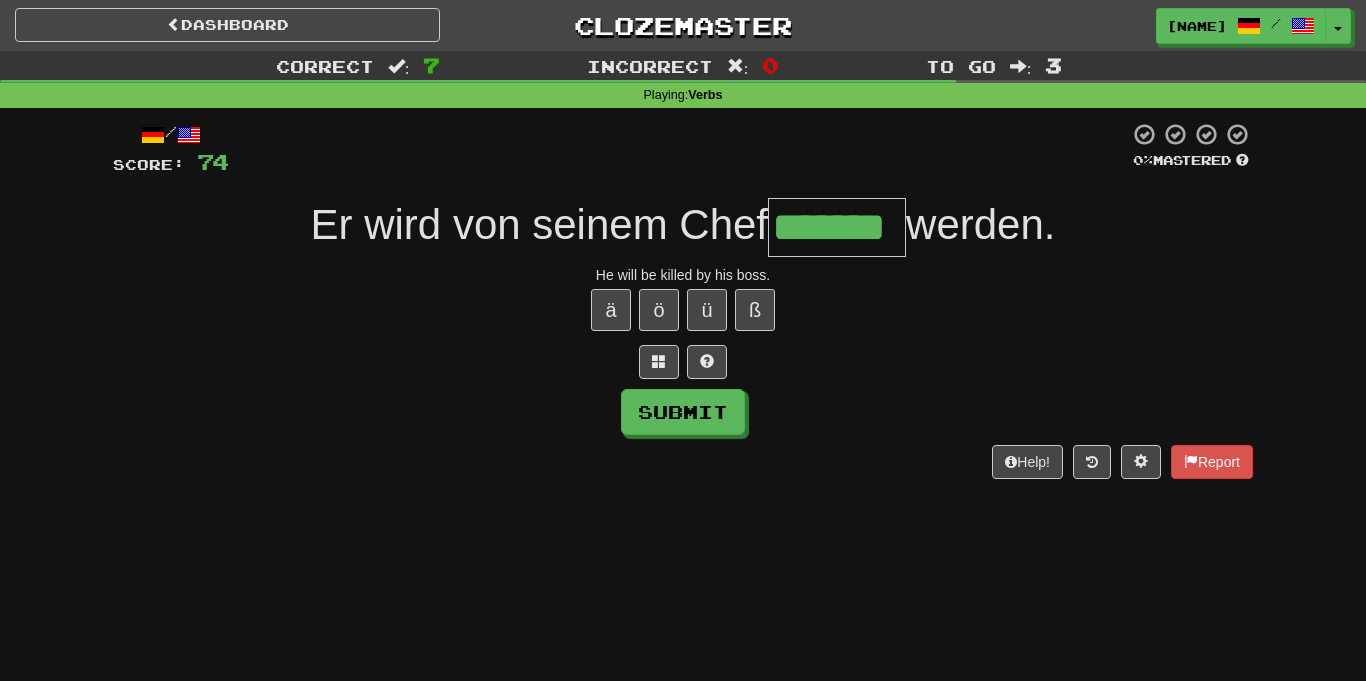 type on "*******" 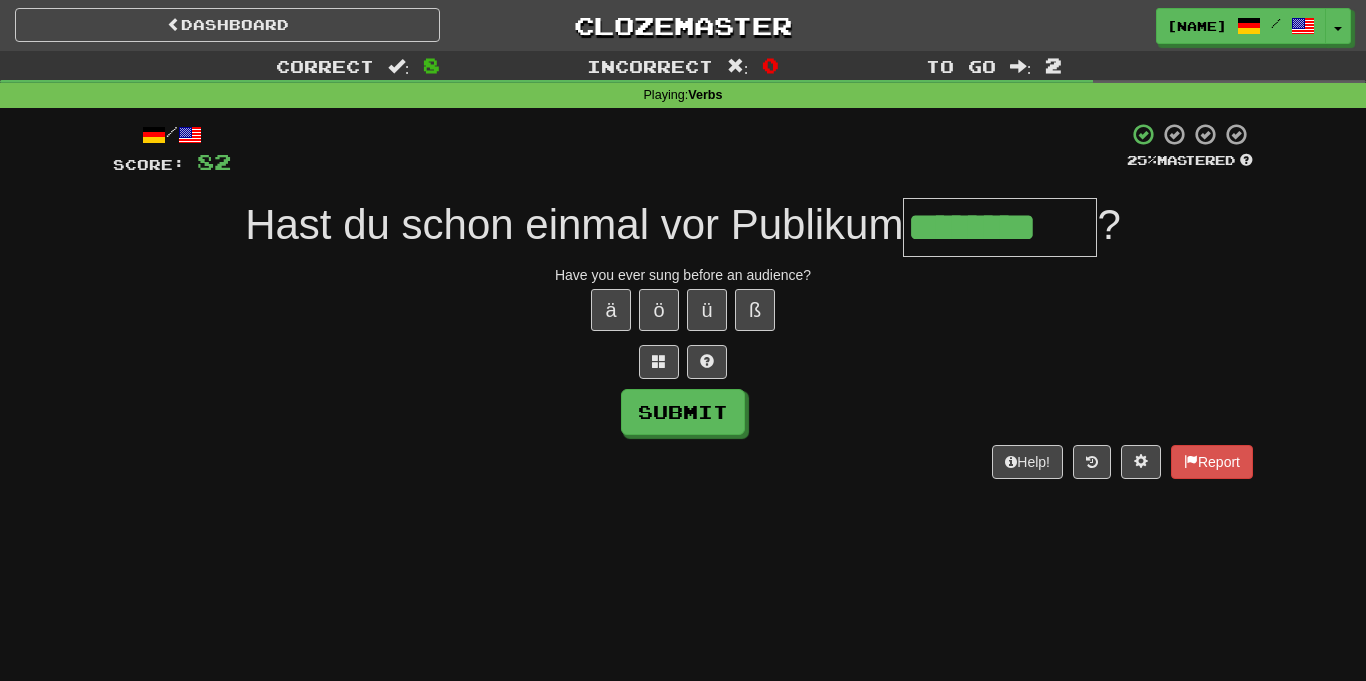 type on "********" 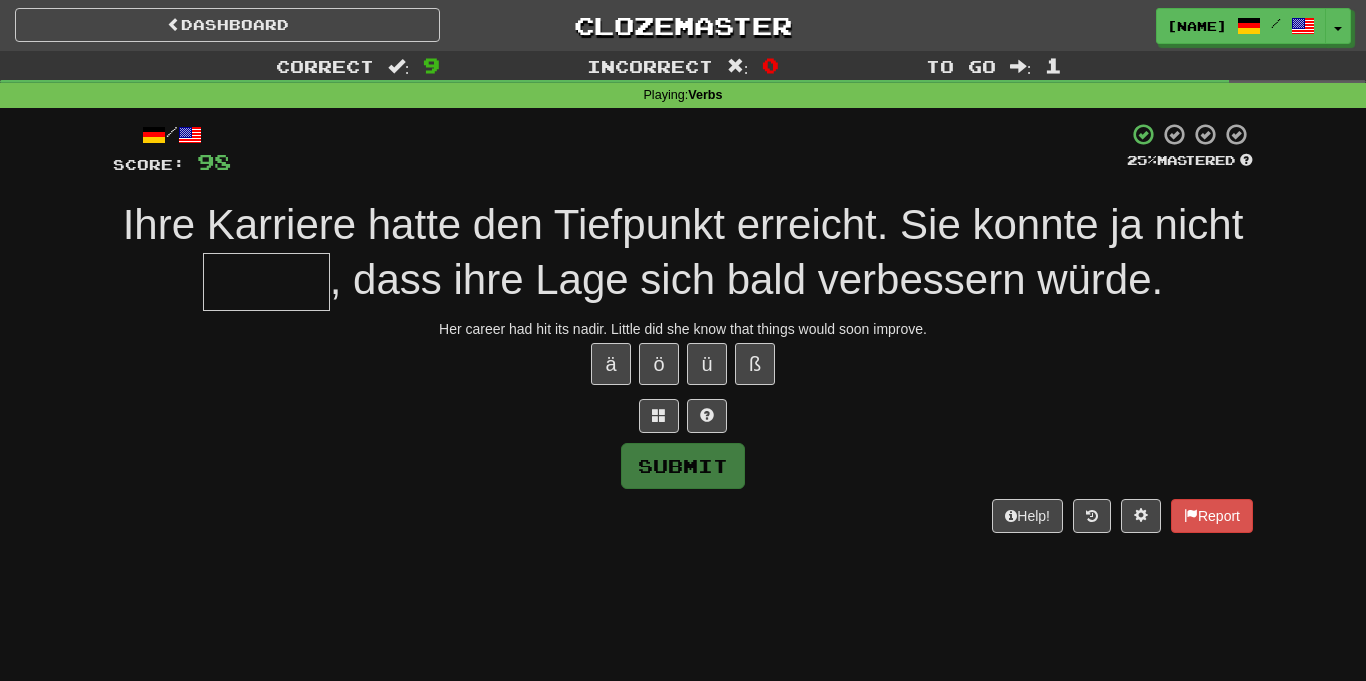type on "*" 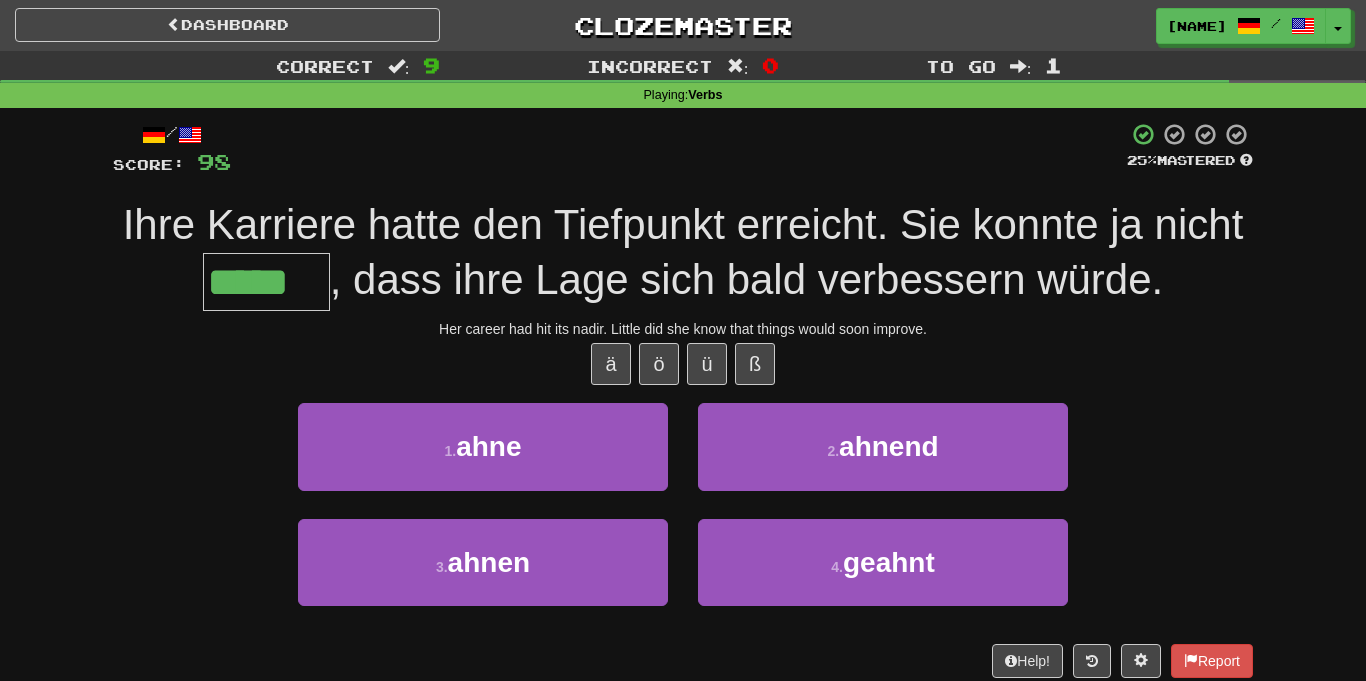 type on "*****" 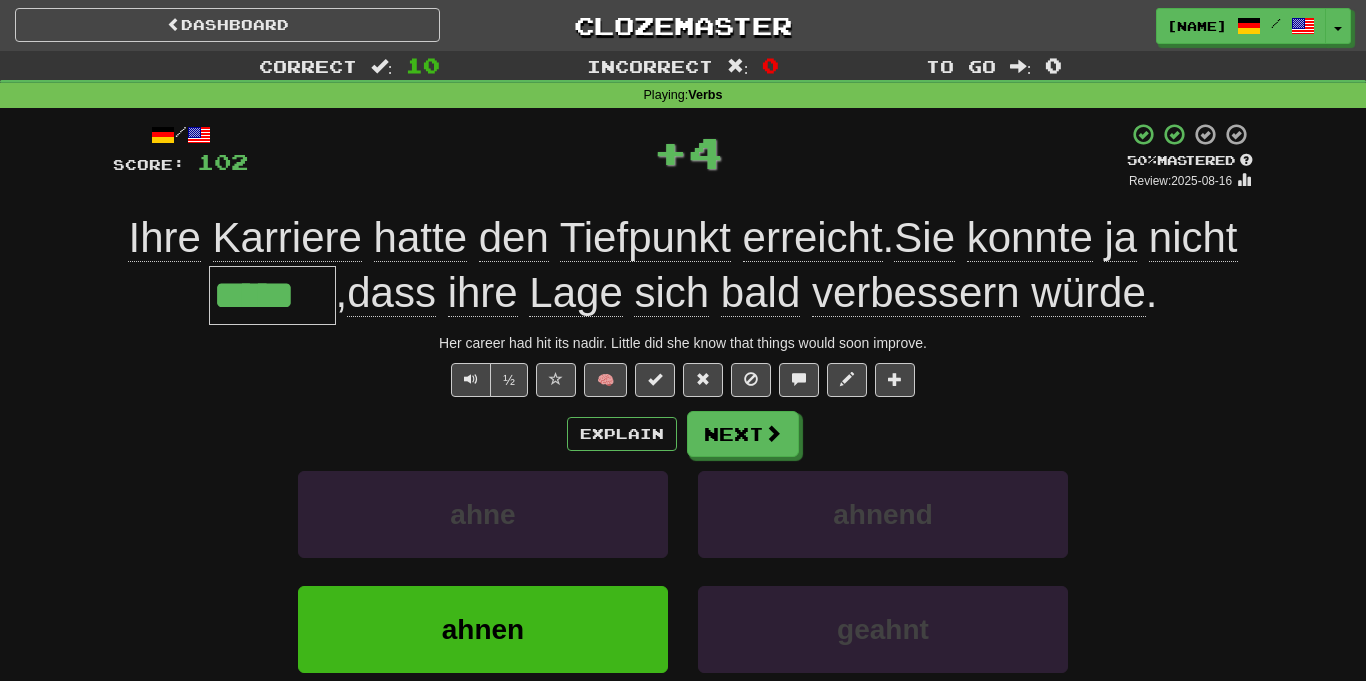 click on "*****" at bounding box center [272, 295] 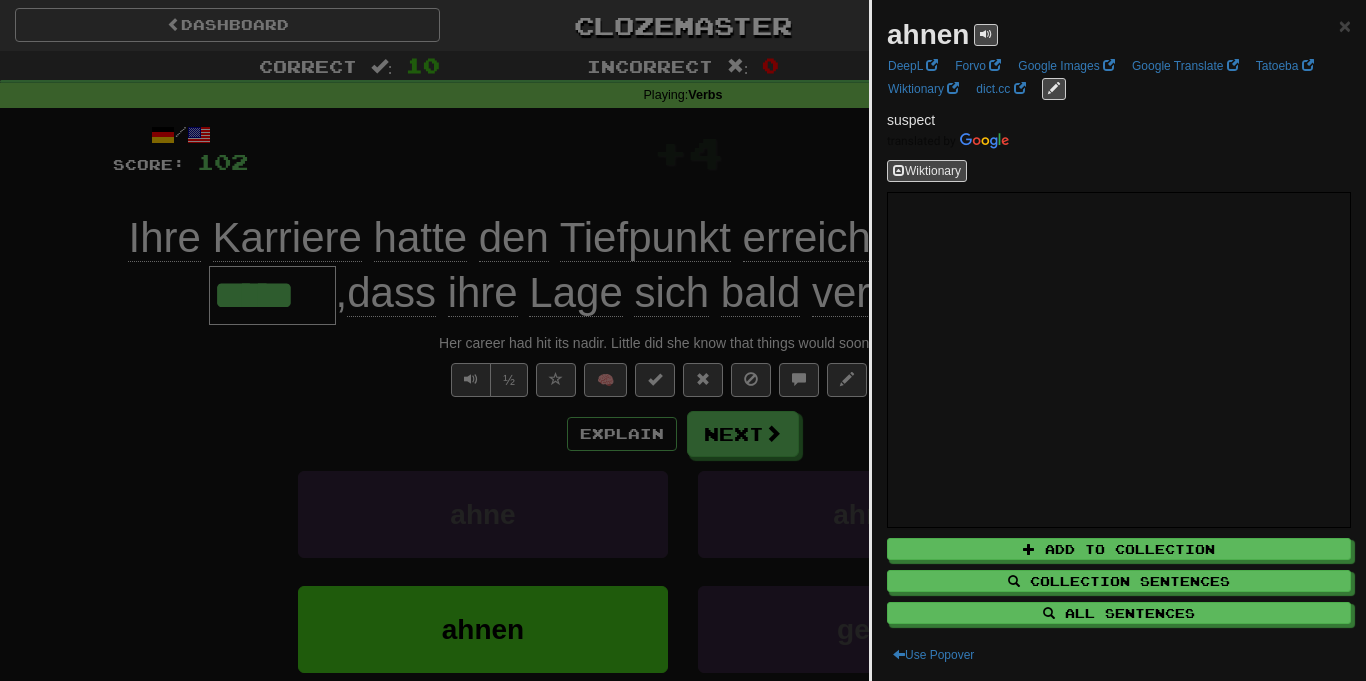 click at bounding box center [683, 340] 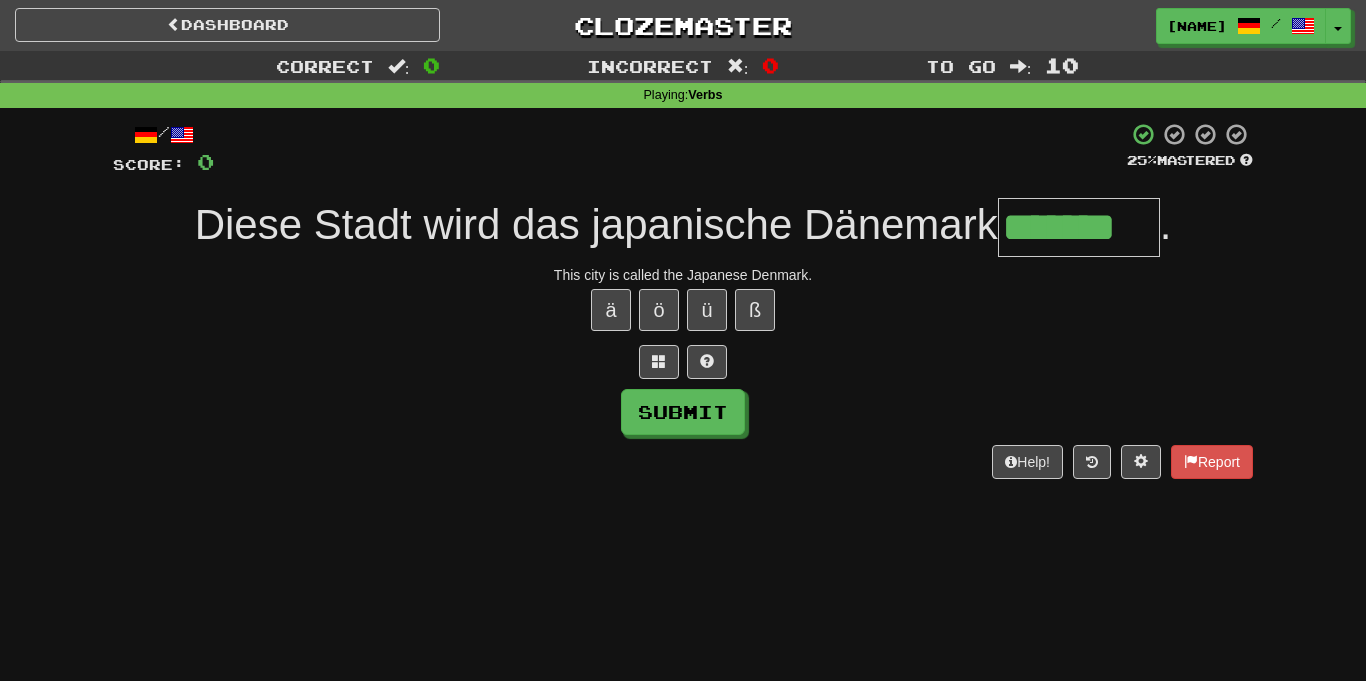 type on "*******" 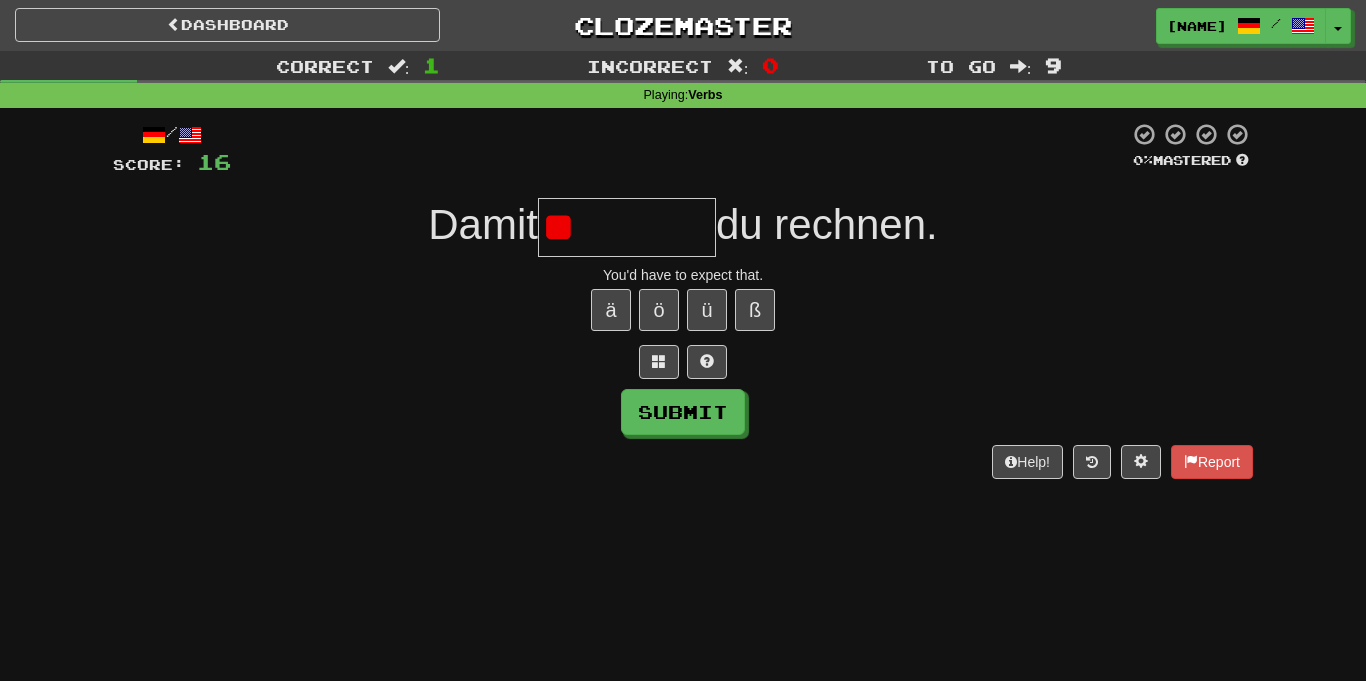 type on "*" 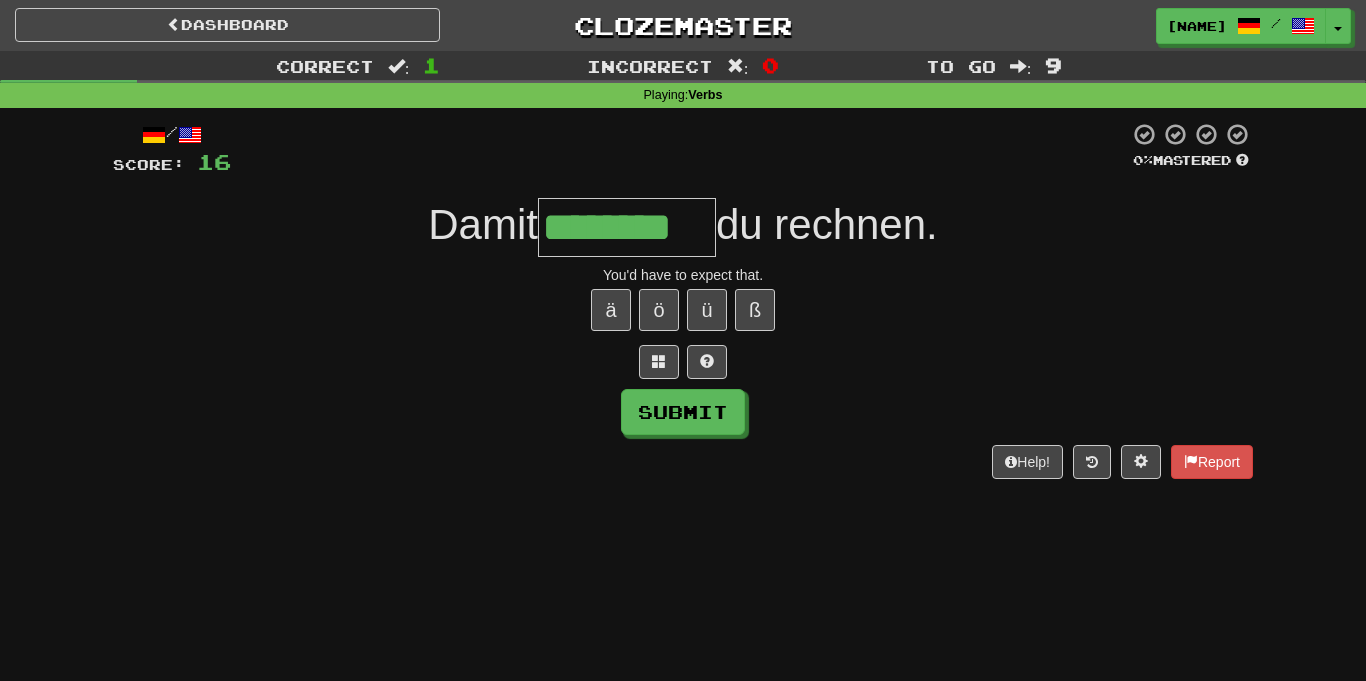 type on "********" 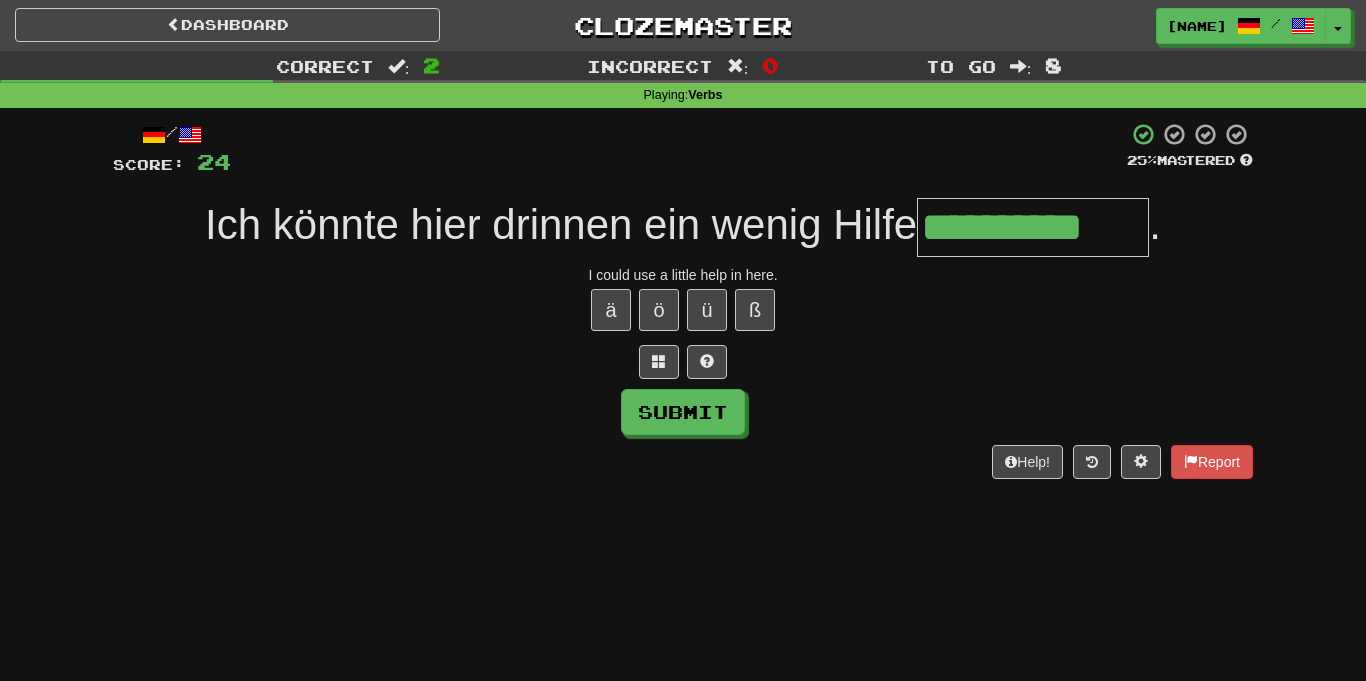 type on "**********" 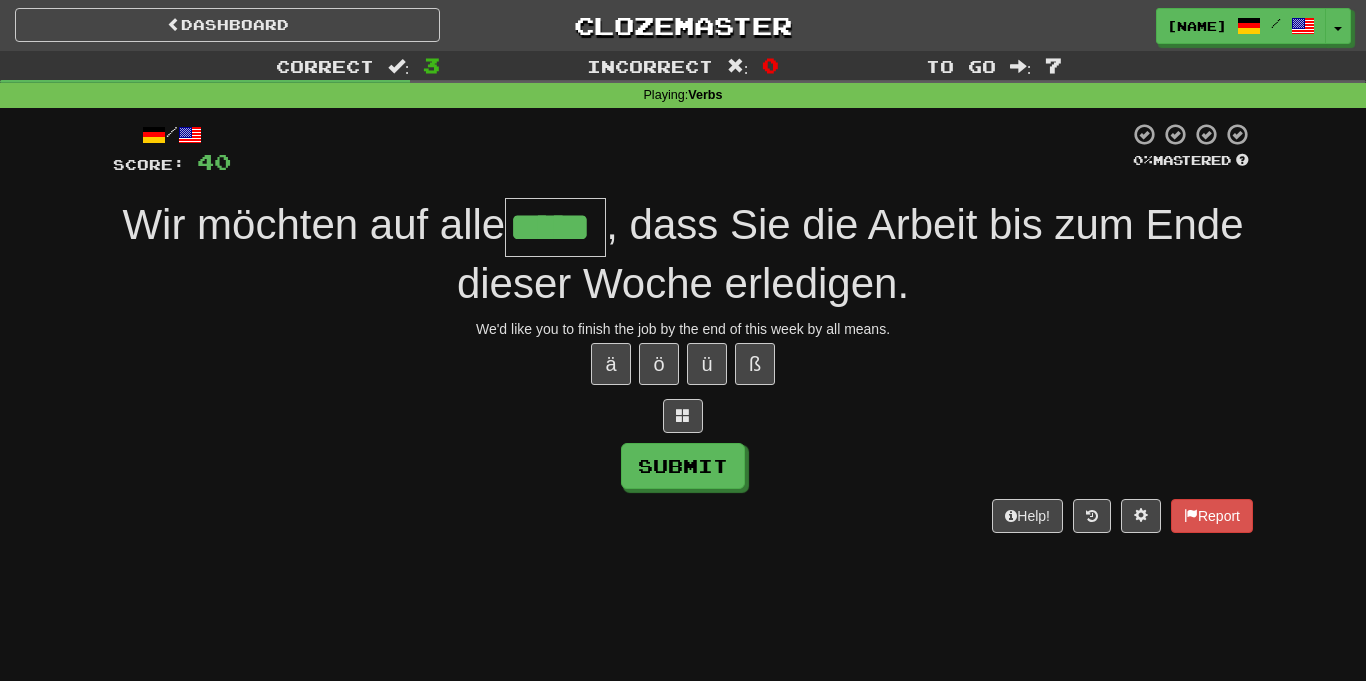 type on "*****" 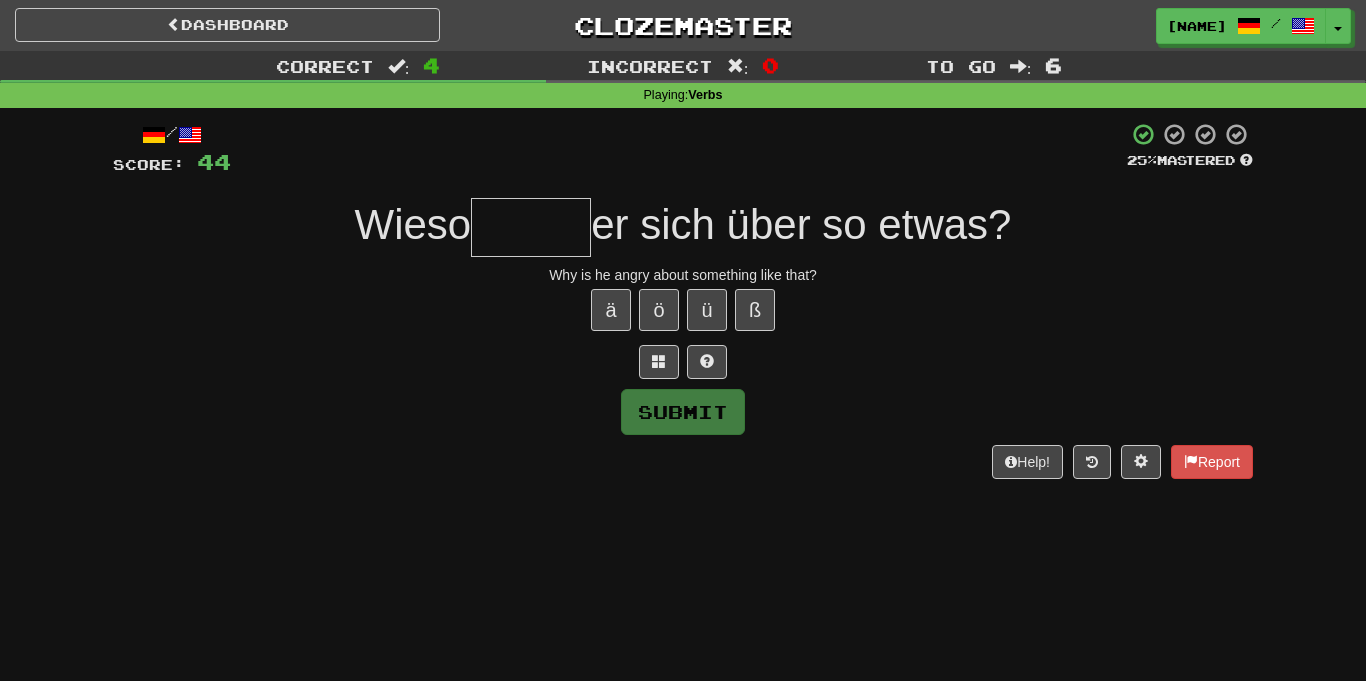 type on "*" 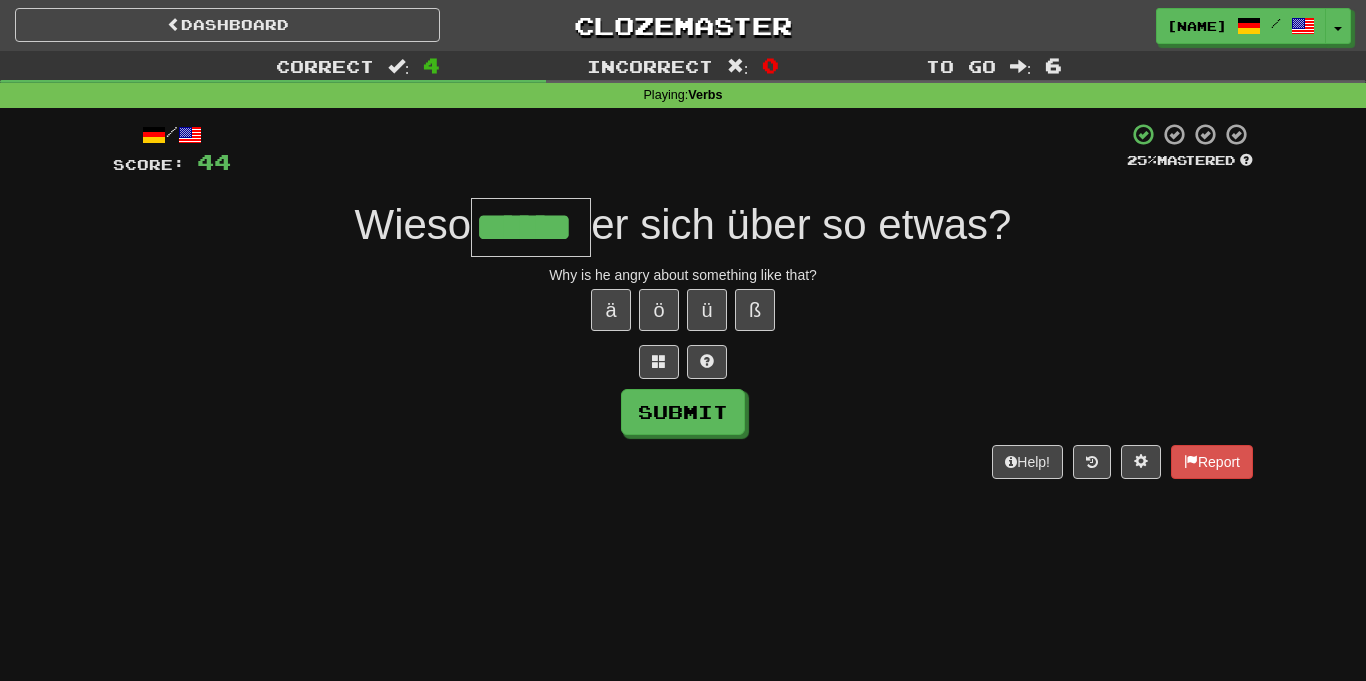 type on "******" 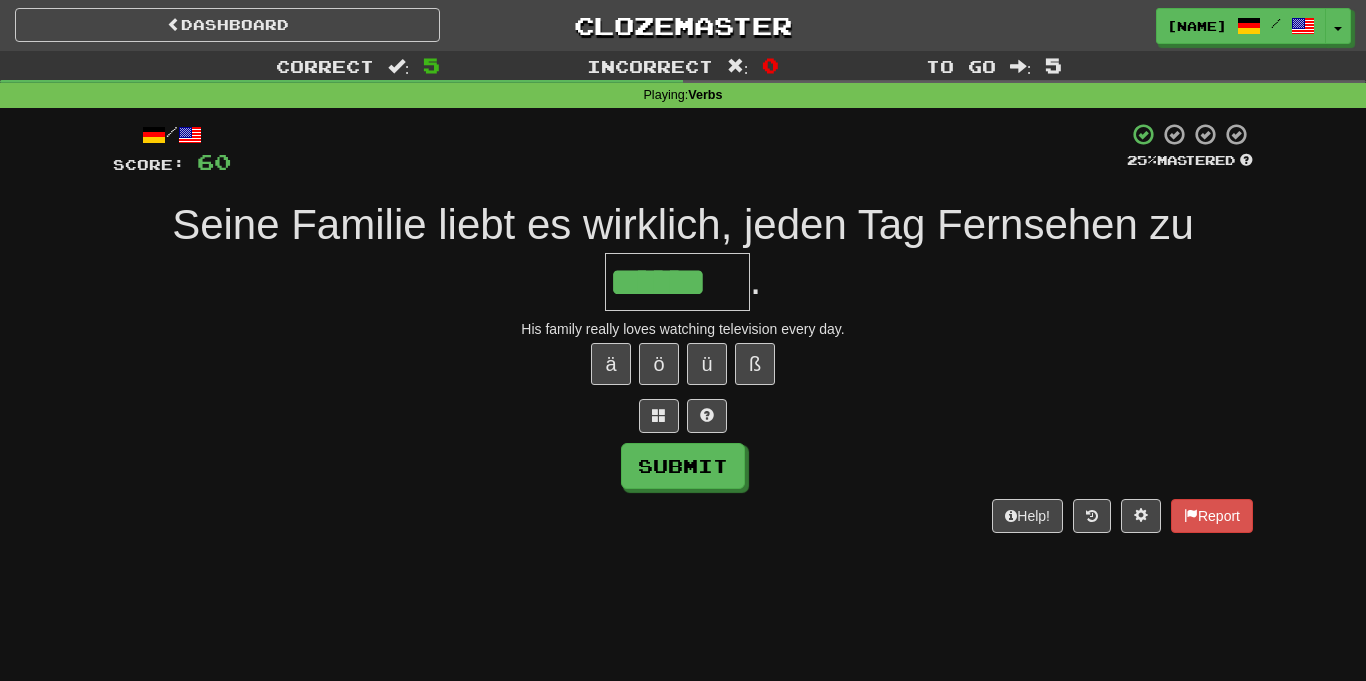 type on "******" 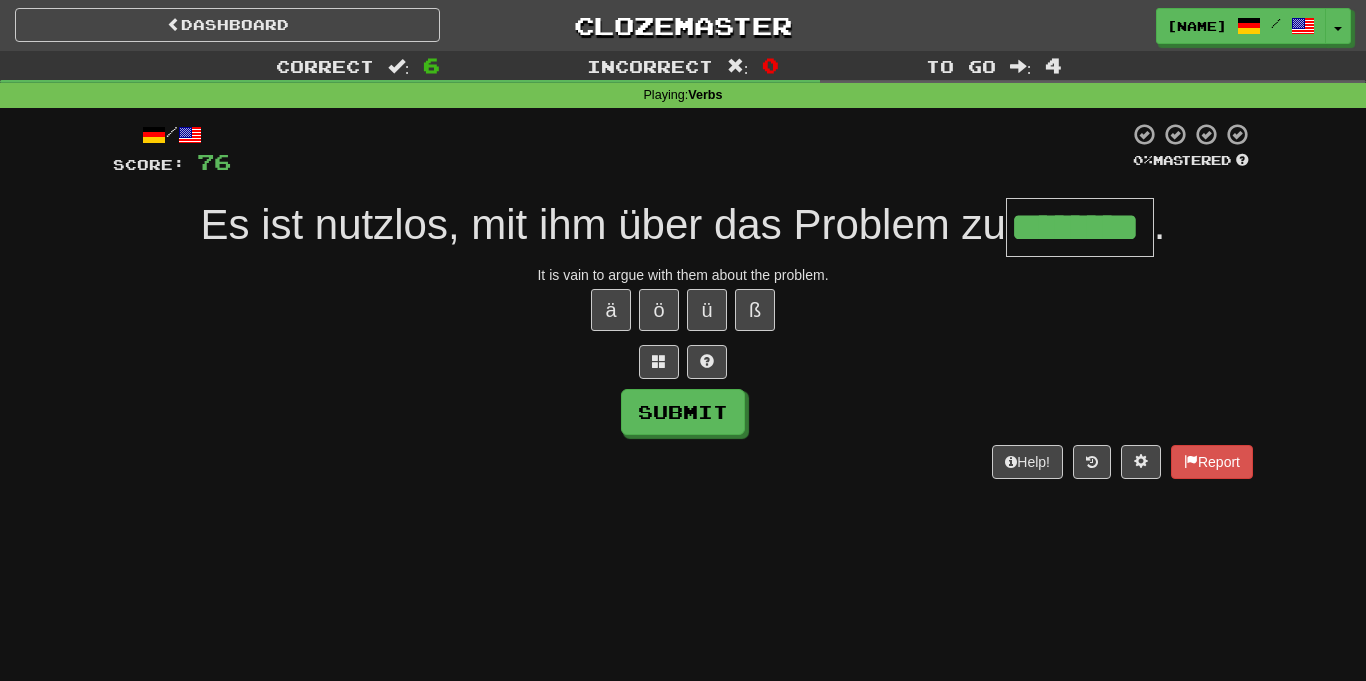 type on "********" 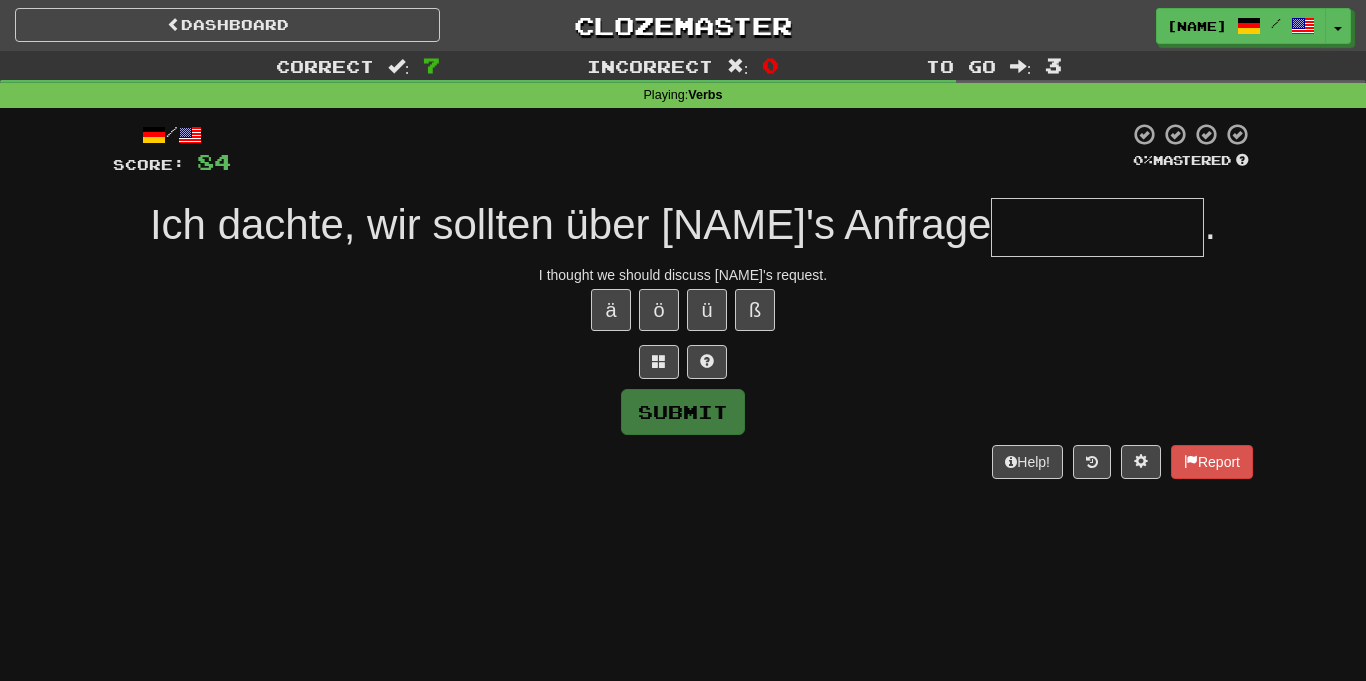 type on "*" 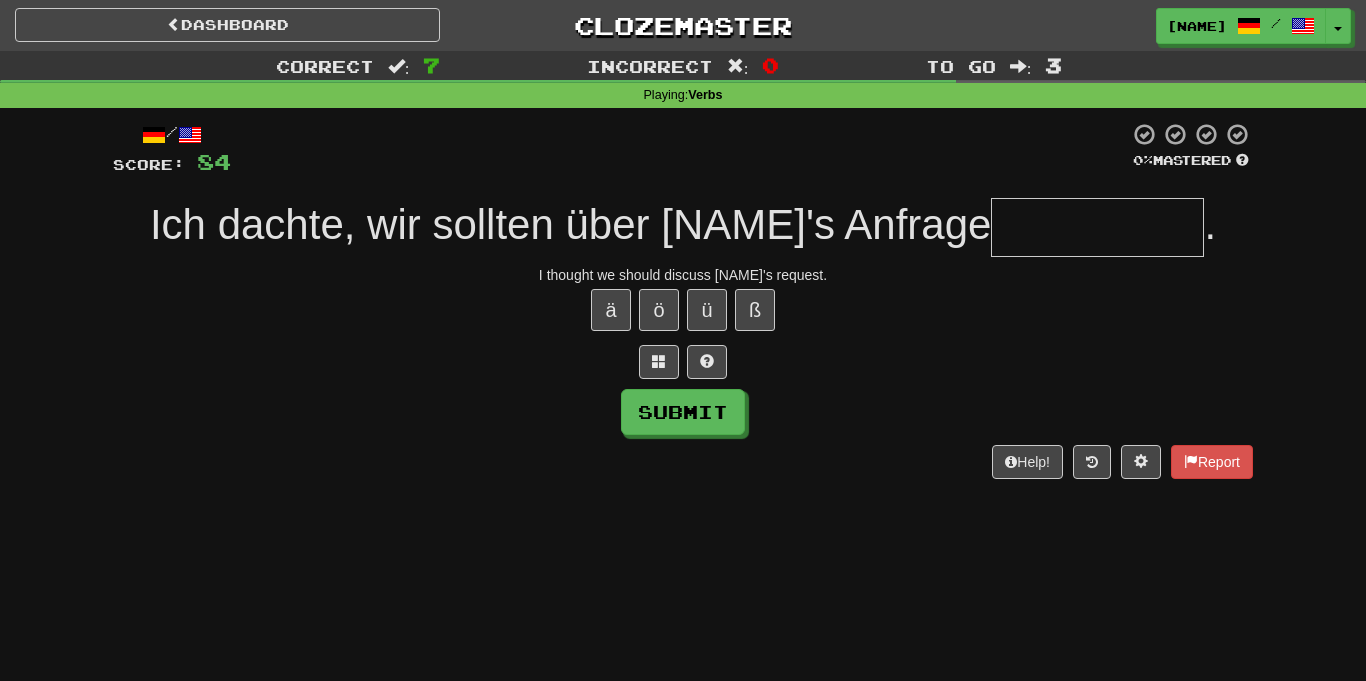 type on "*" 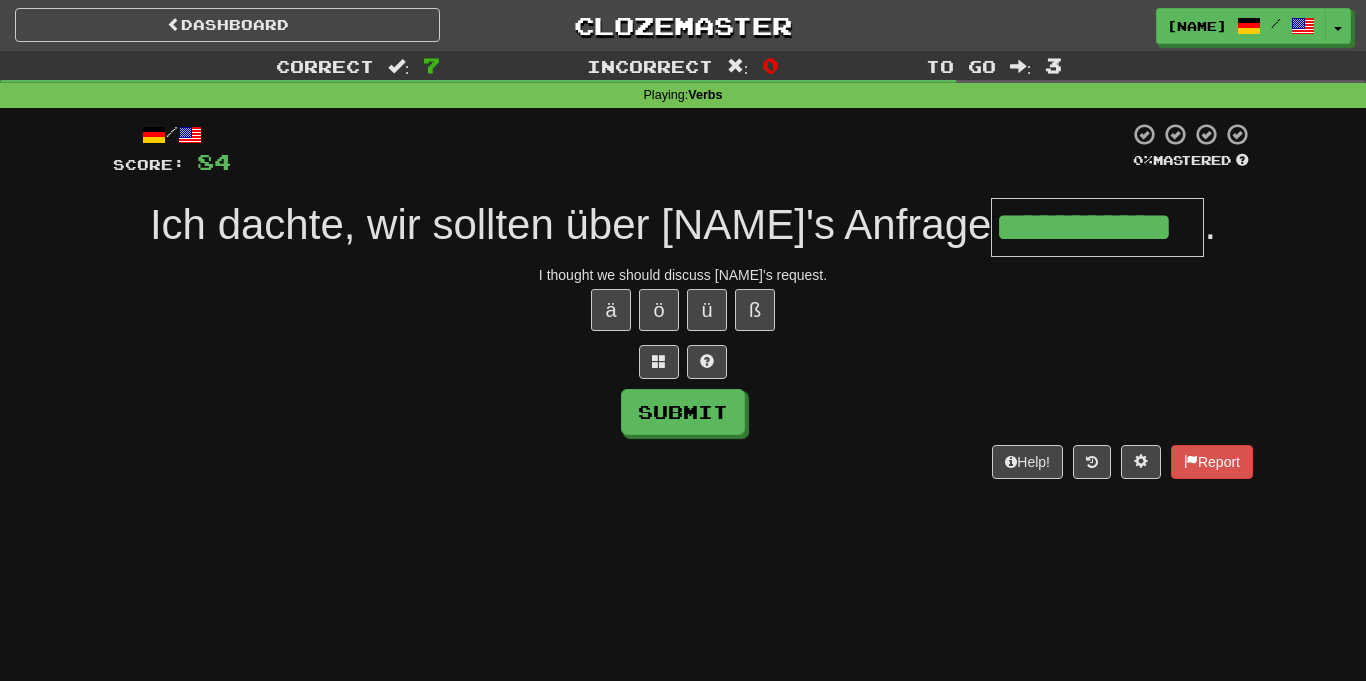 type on "**********" 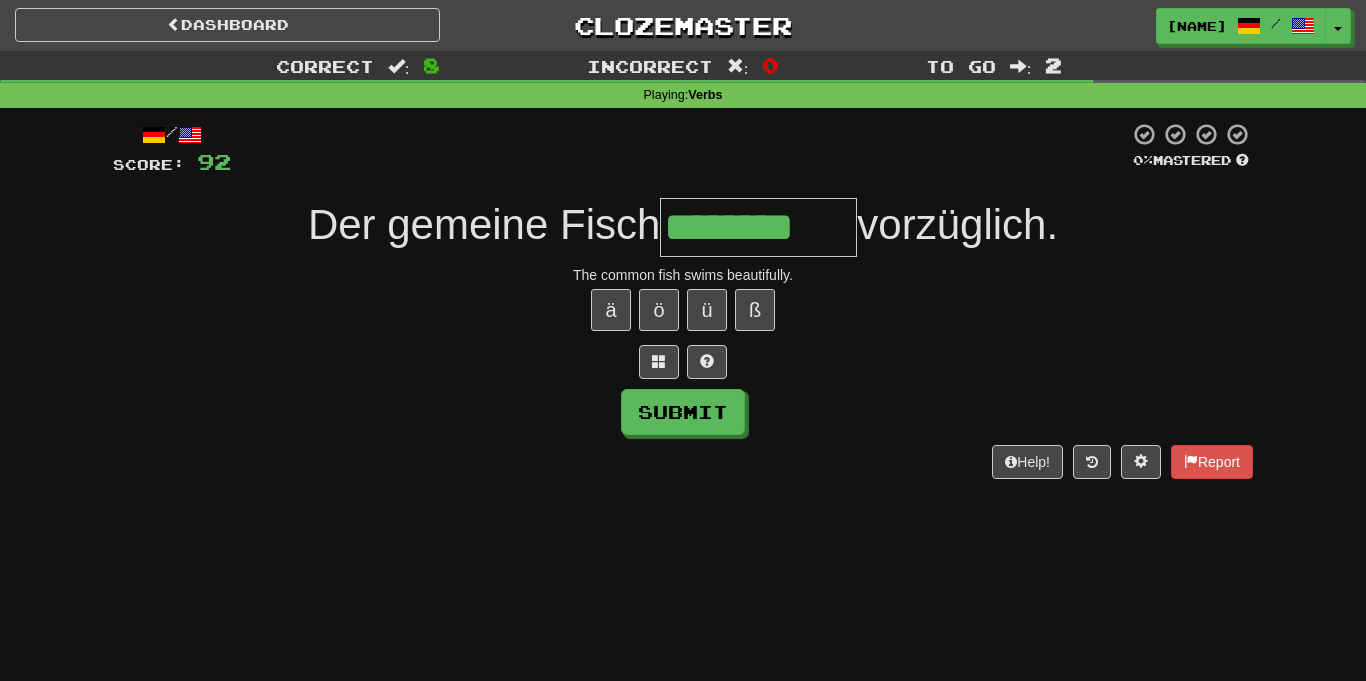 type on "********" 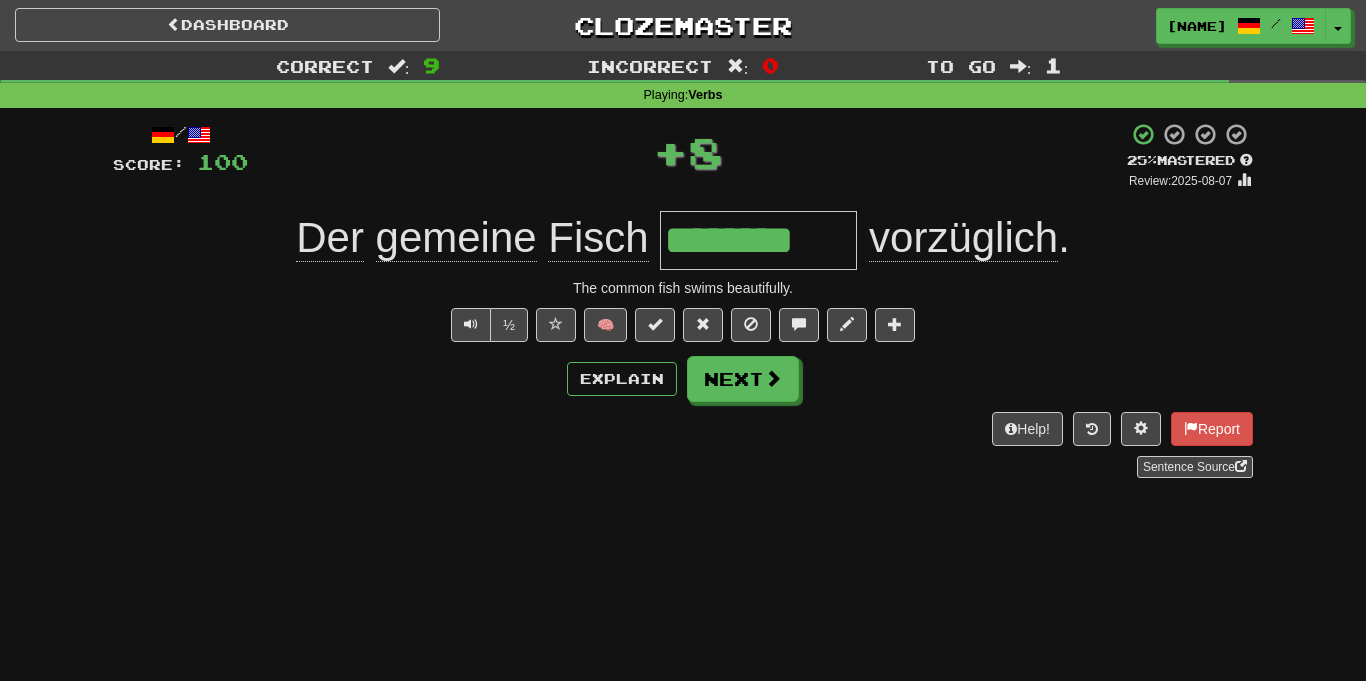 click on "vorzüglich" at bounding box center [963, 238] 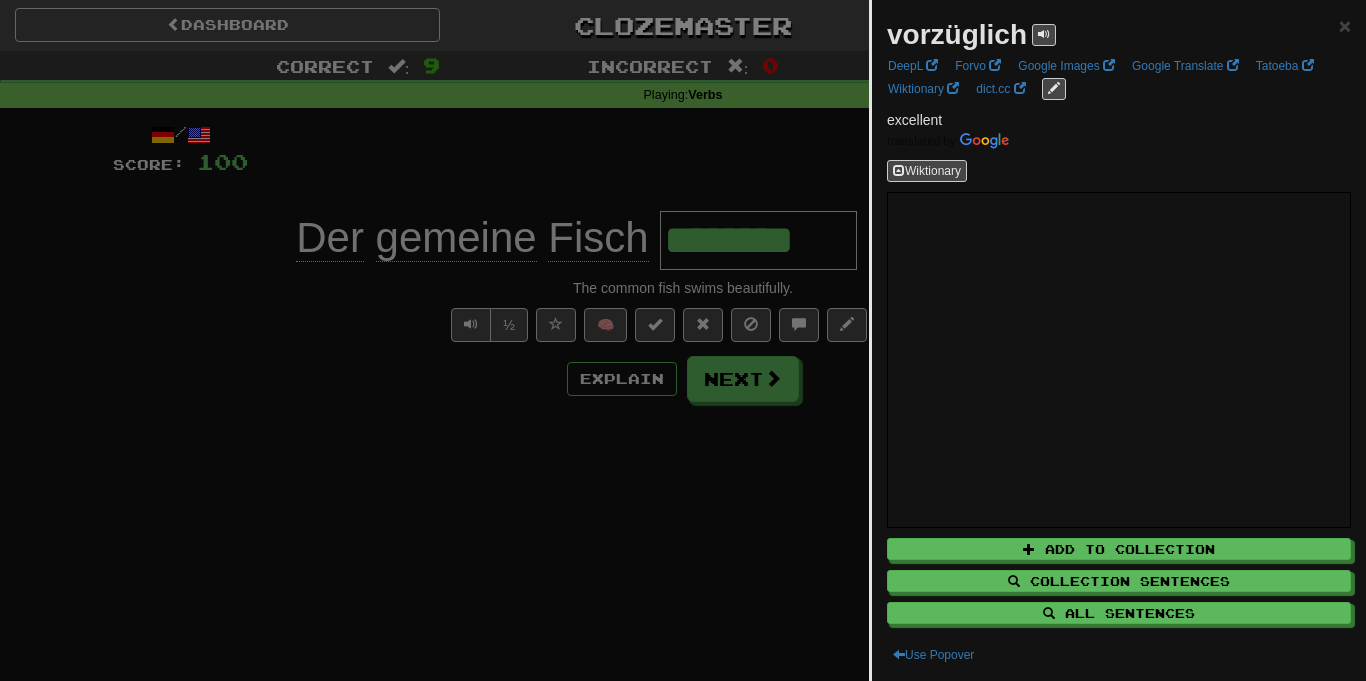 click at bounding box center (683, 340) 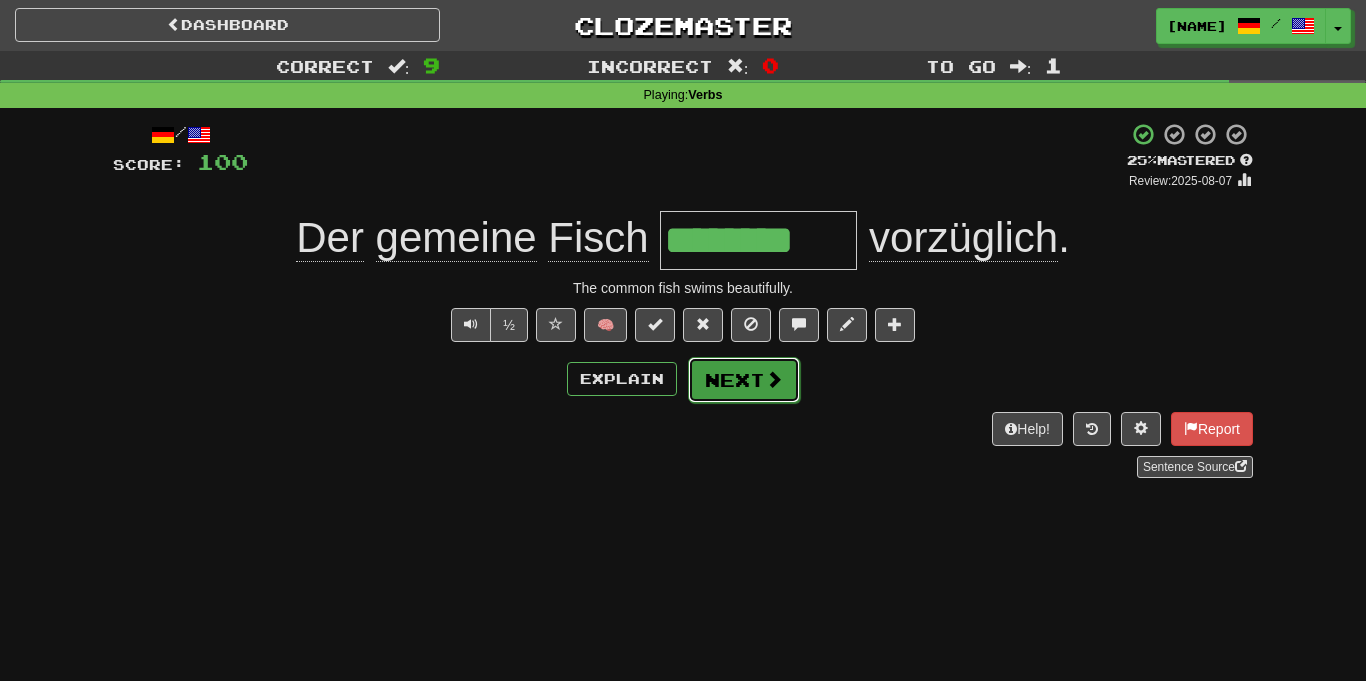 click on "Next" at bounding box center [744, 380] 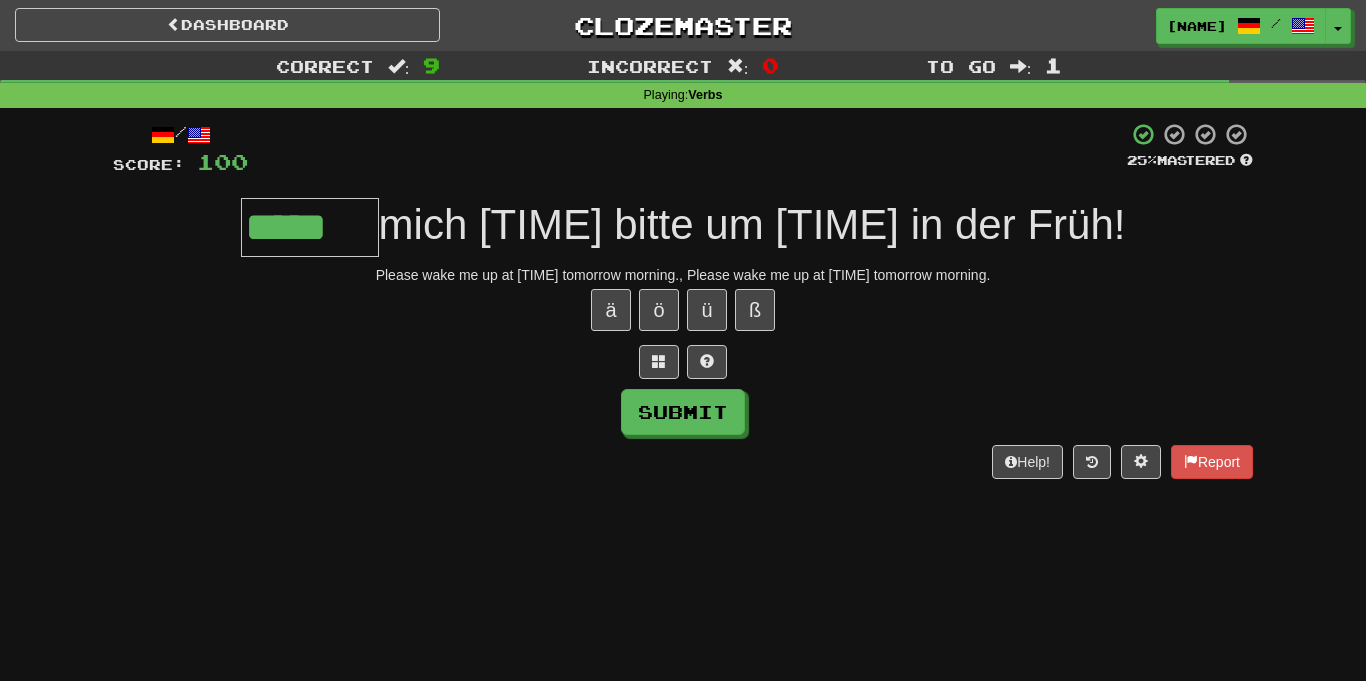 type on "*****" 